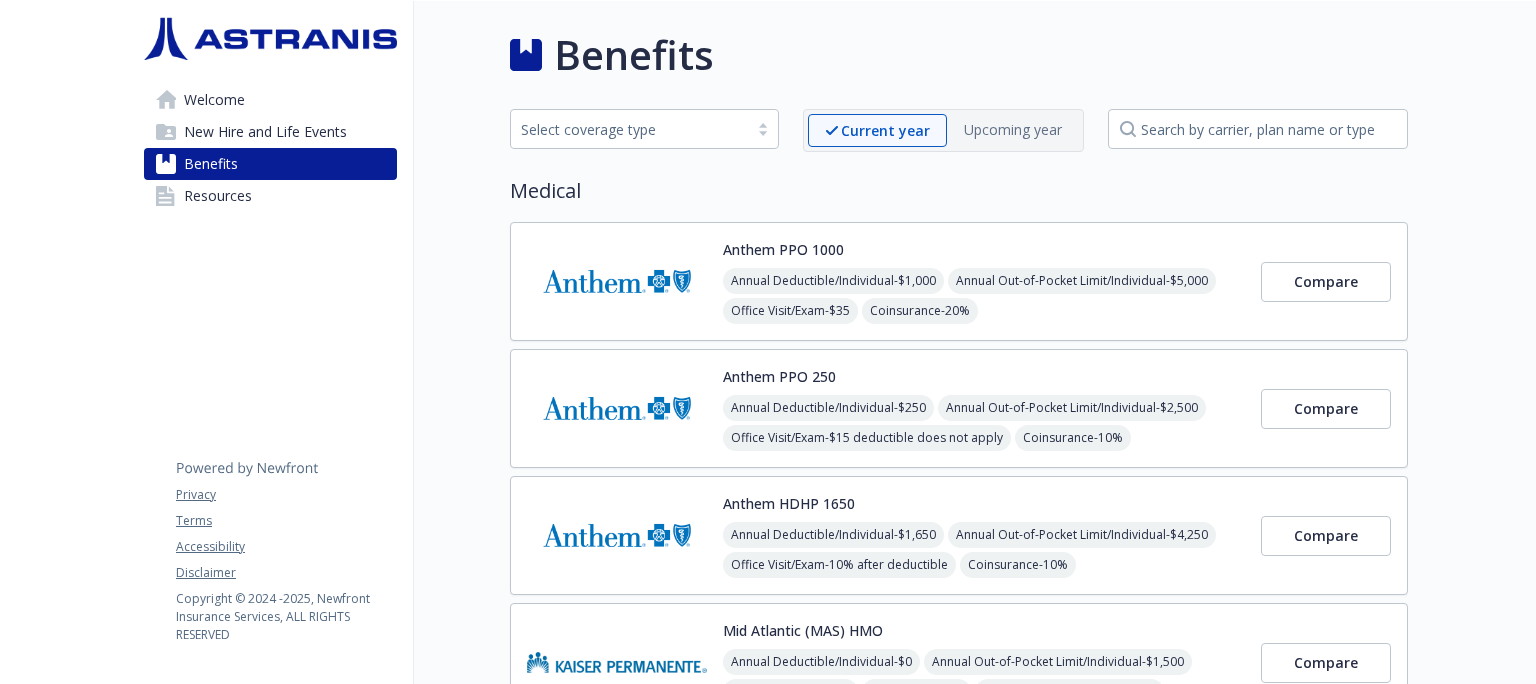 scroll, scrollTop: 0, scrollLeft: 0, axis: both 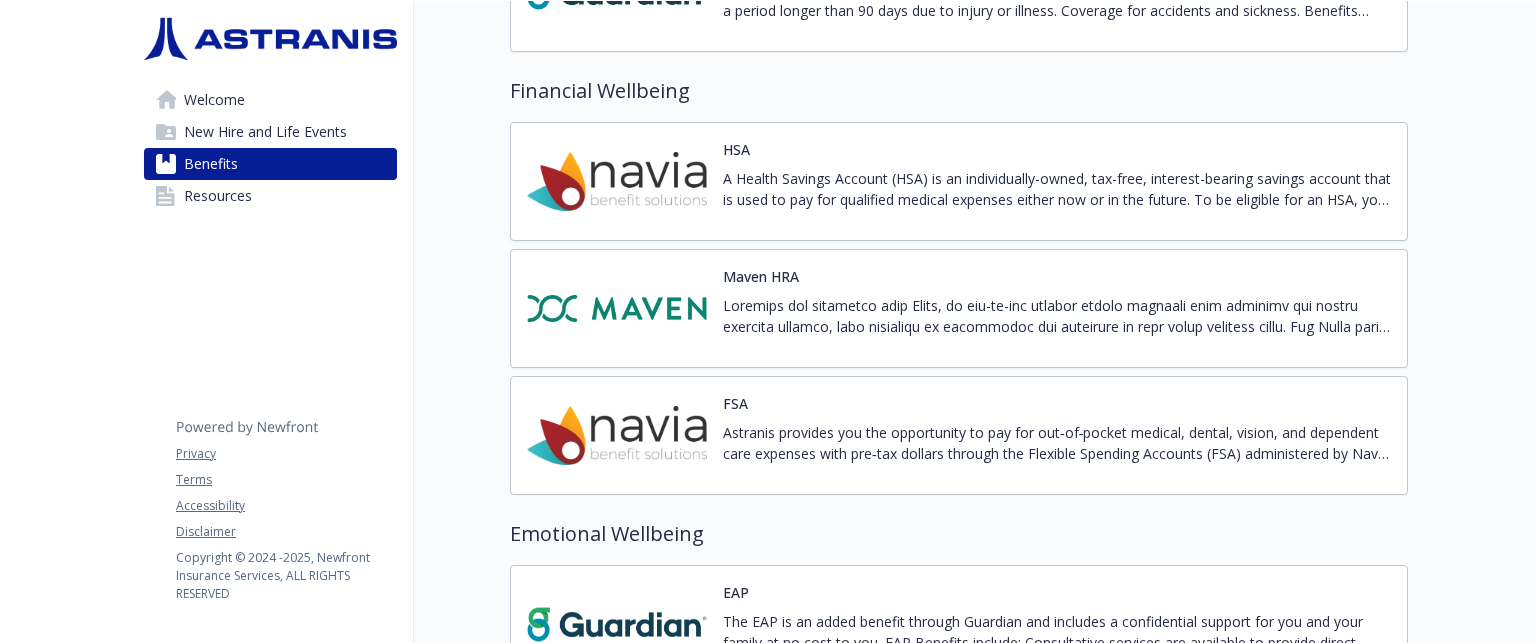 click on "FSA" at bounding box center (735, 403) 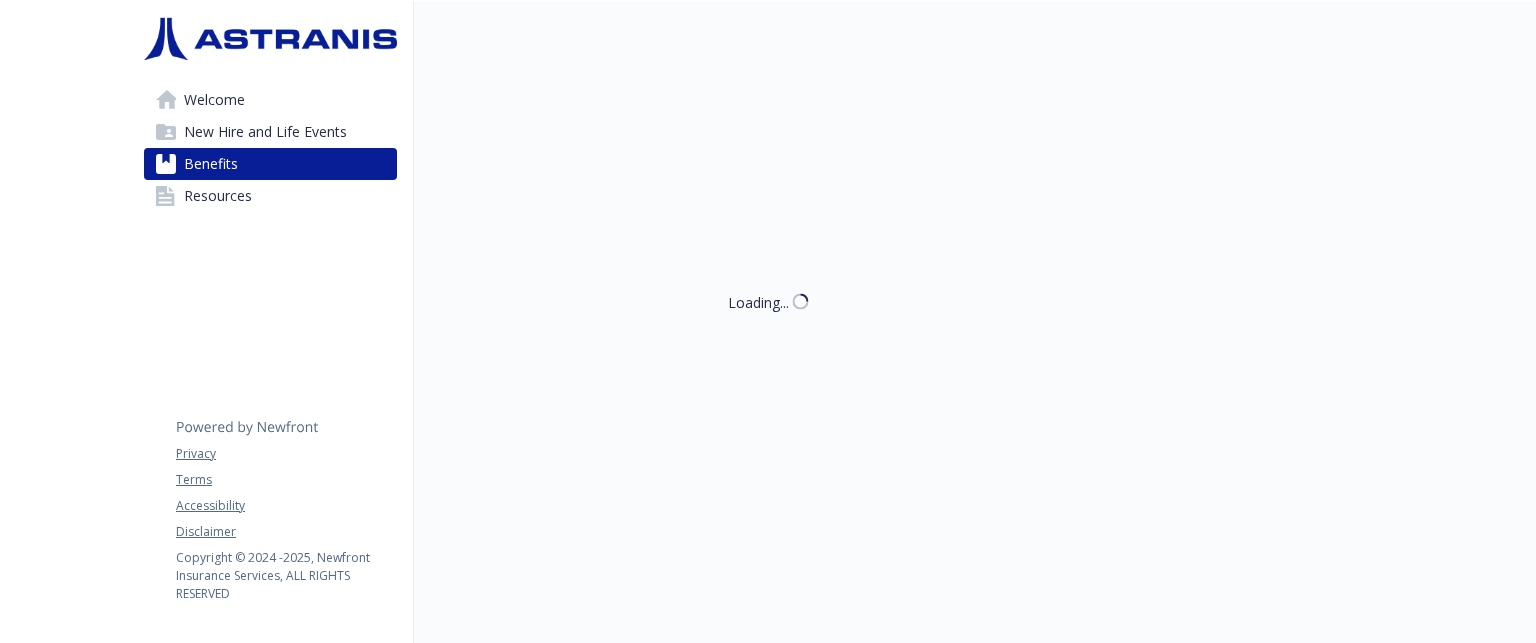 scroll, scrollTop: 18, scrollLeft: 0, axis: vertical 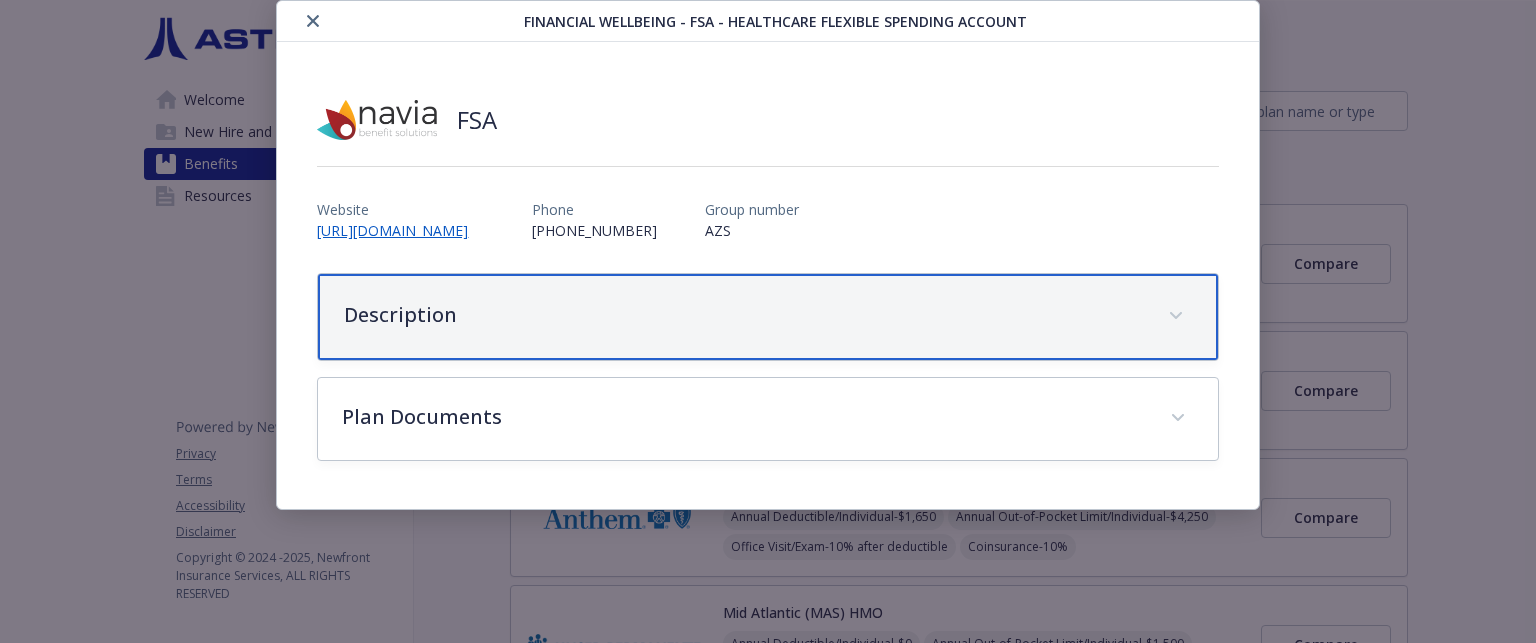 click on "Description" at bounding box center [743, 315] 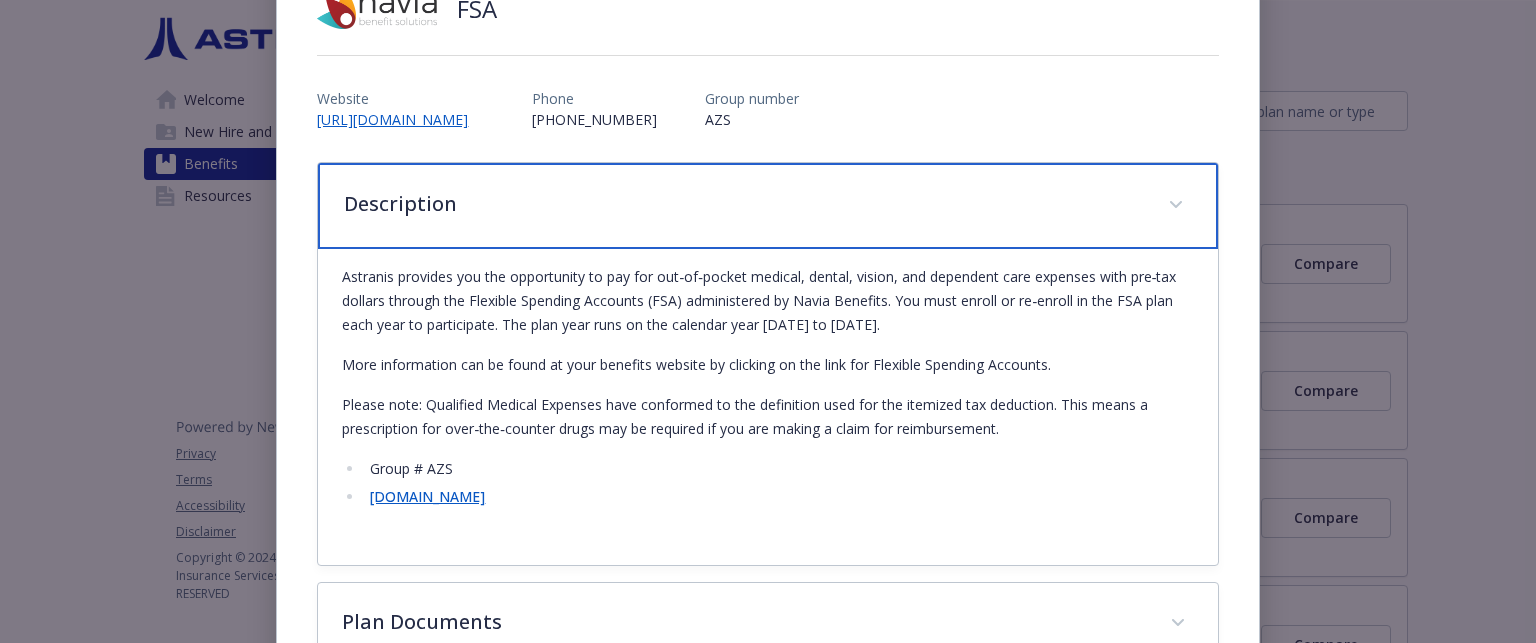 scroll, scrollTop: 246, scrollLeft: 0, axis: vertical 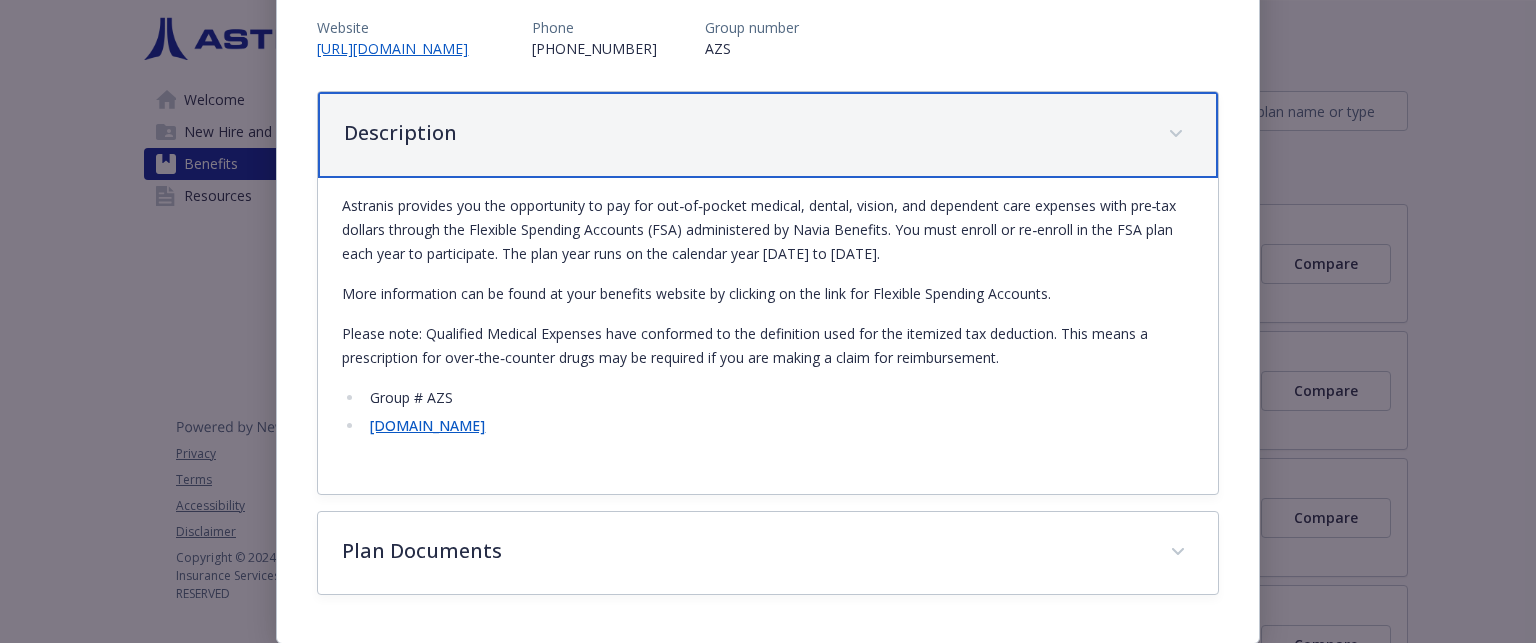 click on "Description" at bounding box center (743, 133) 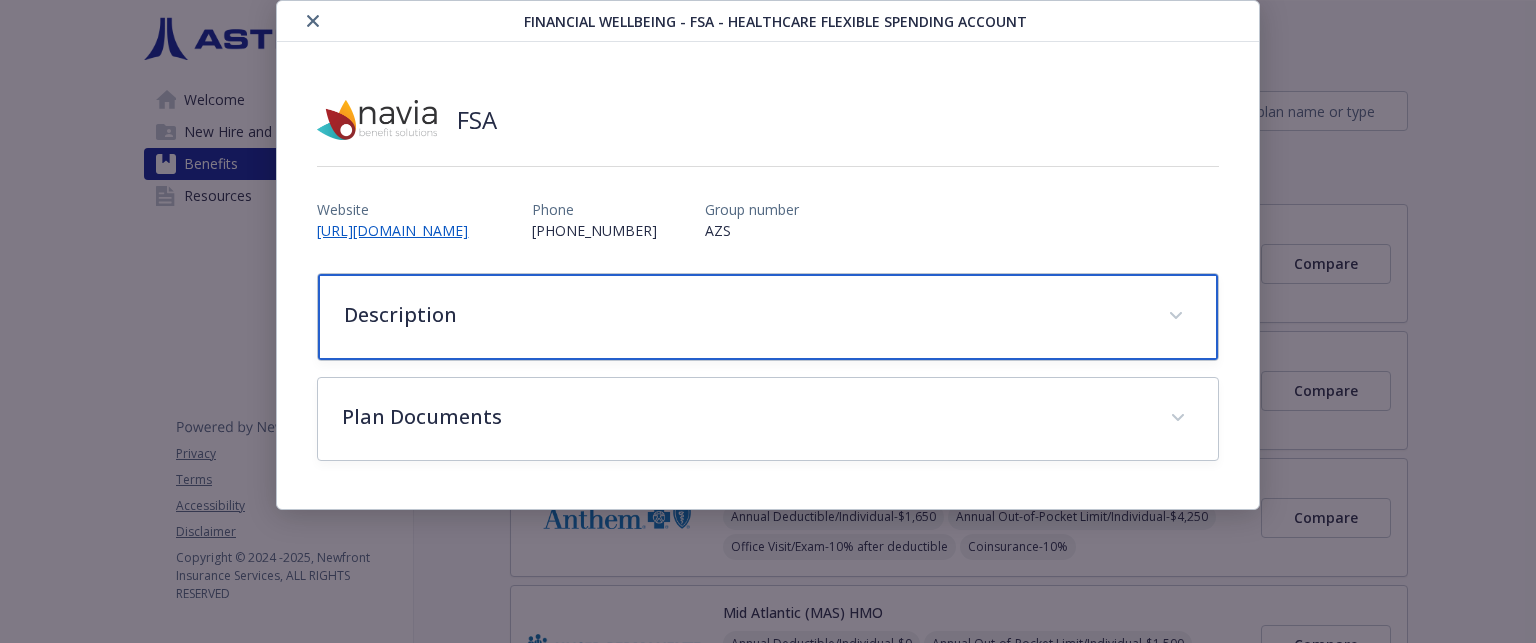 scroll, scrollTop: 64, scrollLeft: 0, axis: vertical 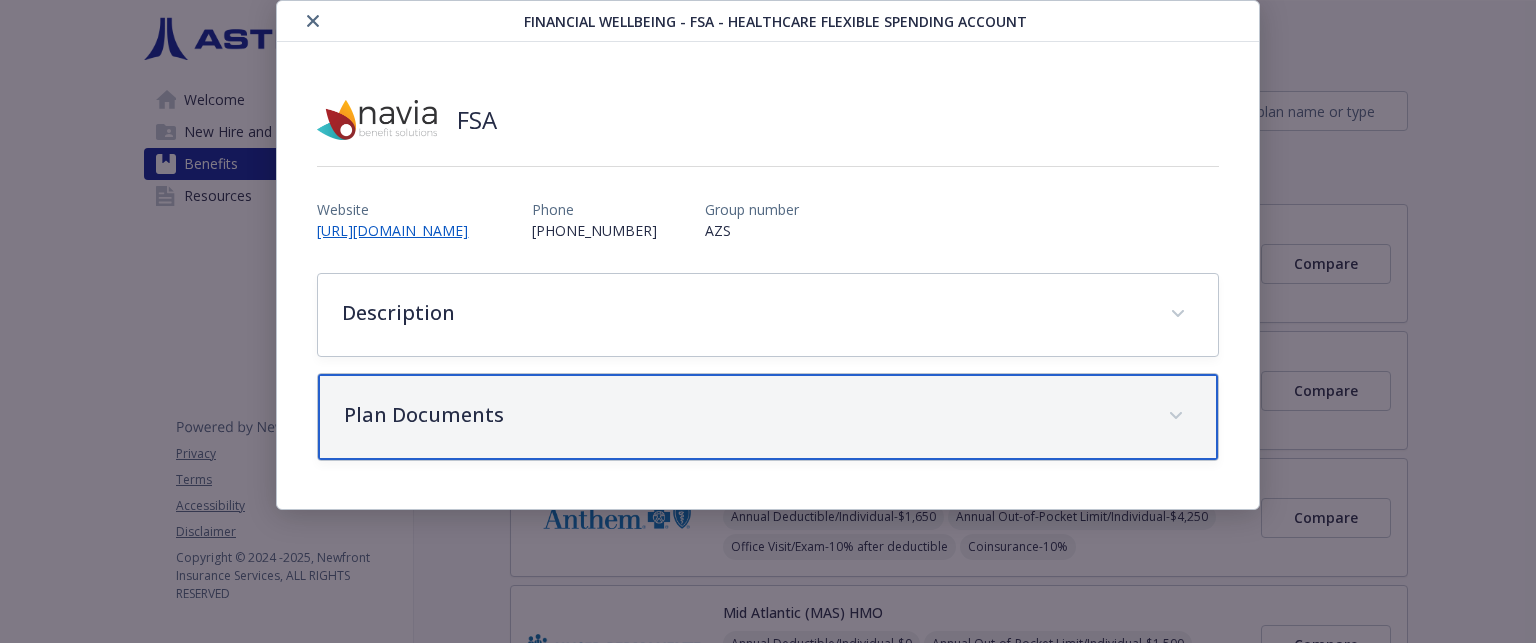 click on "Plan Documents" at bounding box center [767, 417] 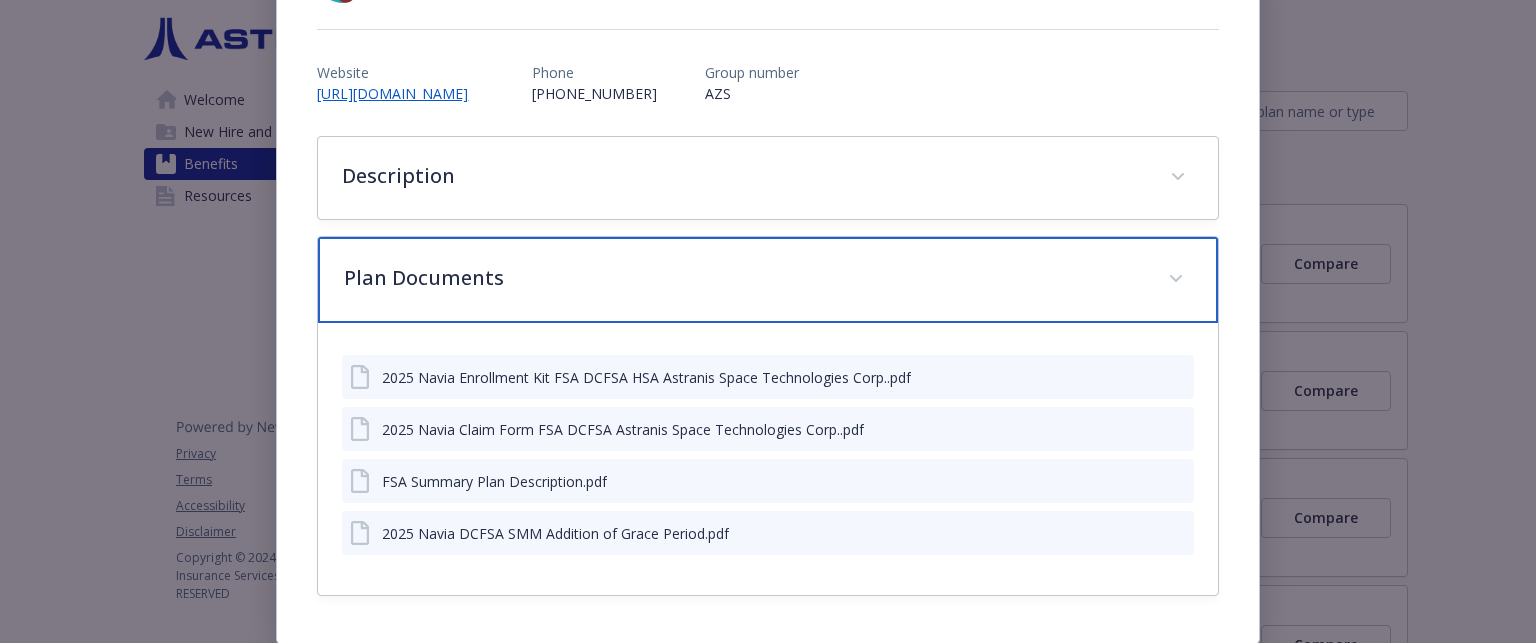 scroll, scrollTop: 0, scrollLeft: 0, axis: both 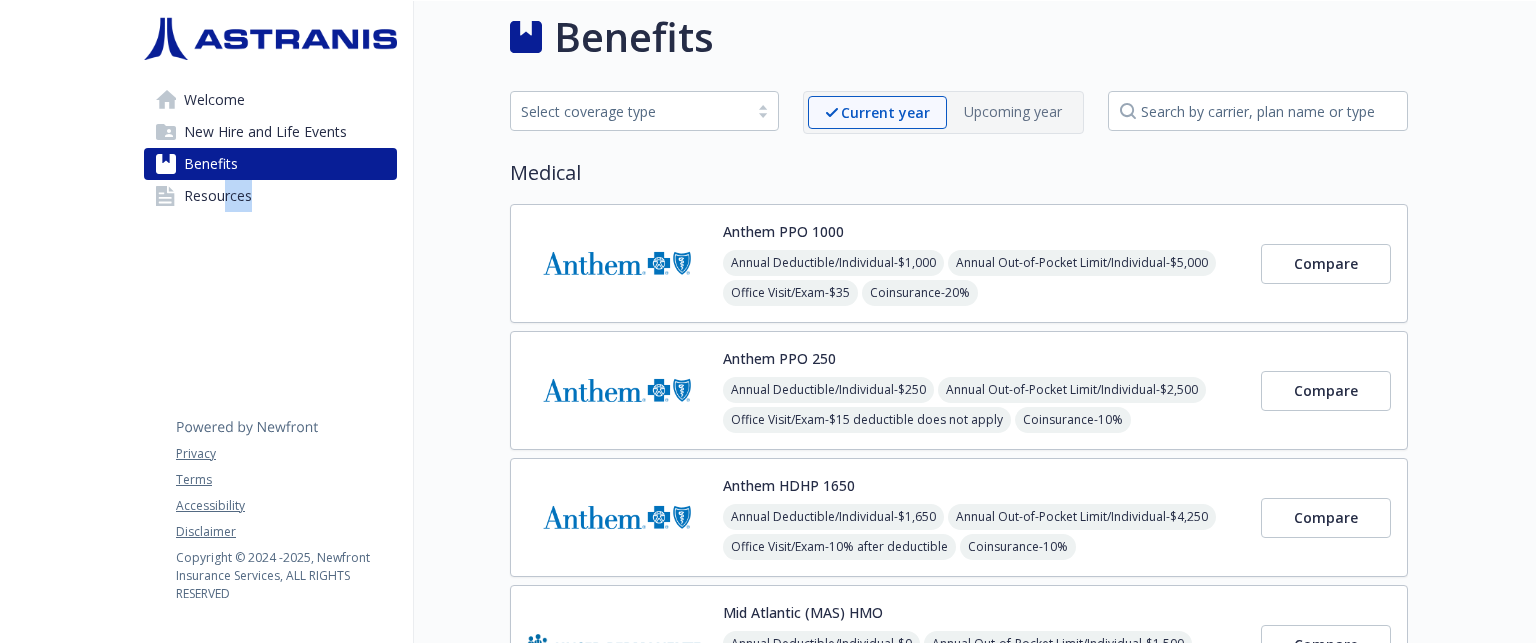 click on "Benefits" at bounding box center [270, 164] 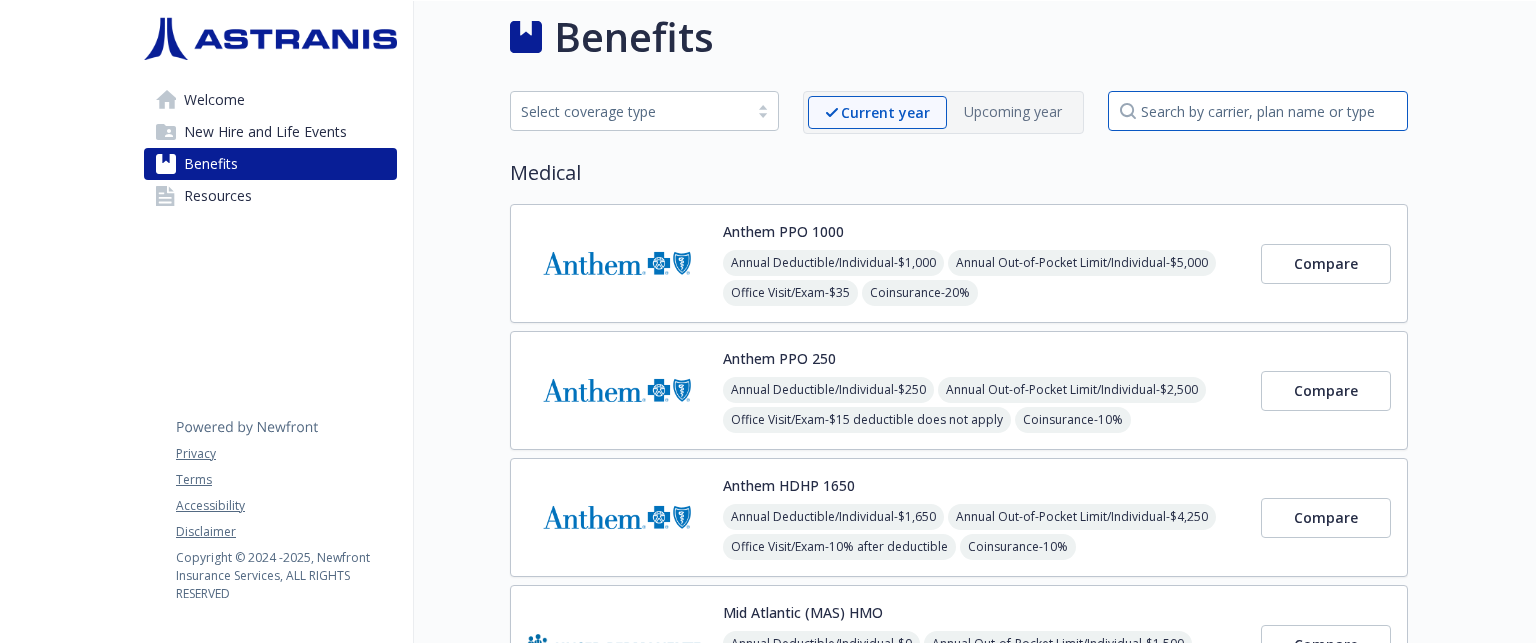 click at bounding box center (1258, 111) 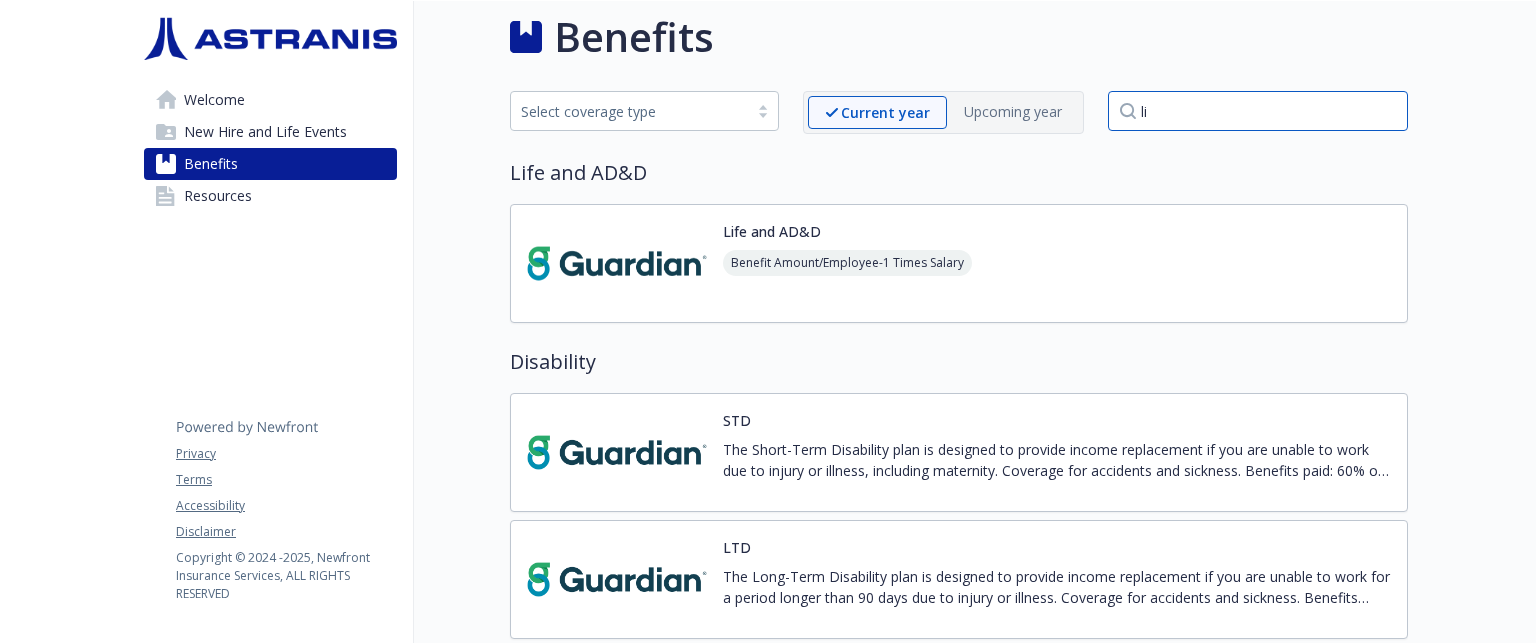 type on "l" 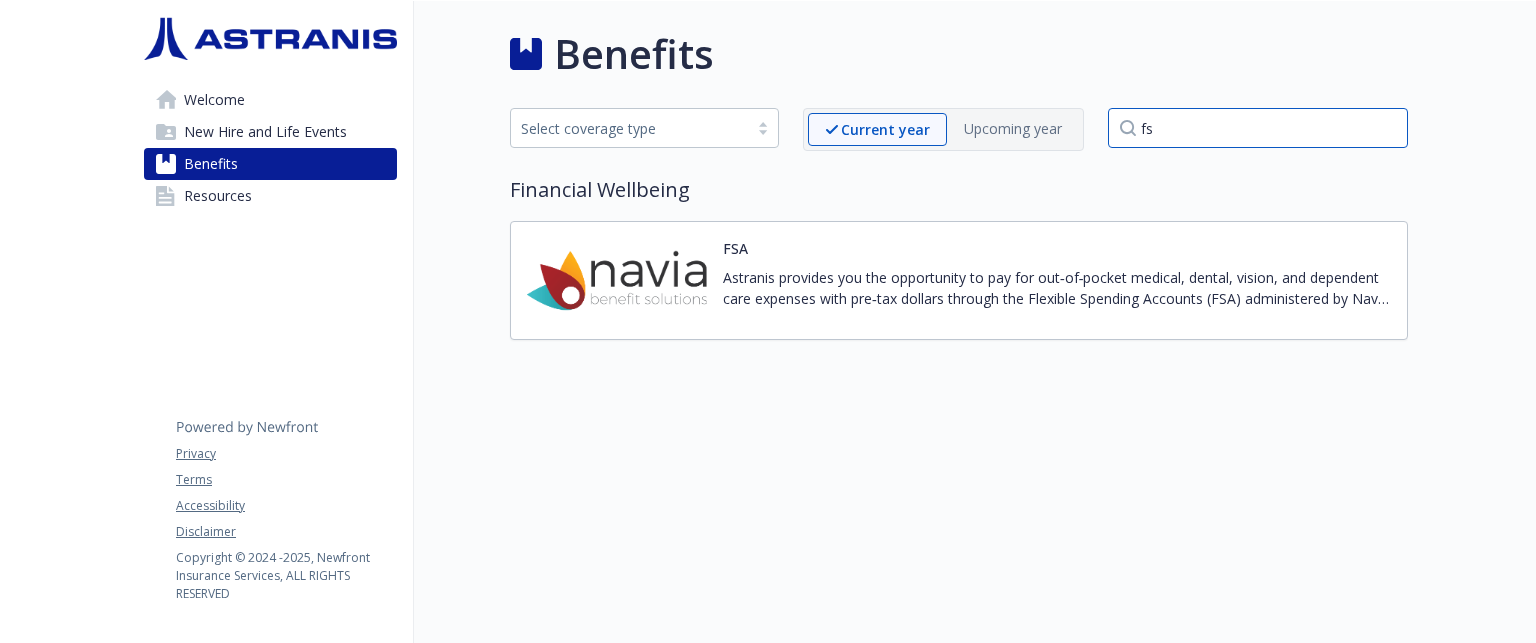 type on "f" 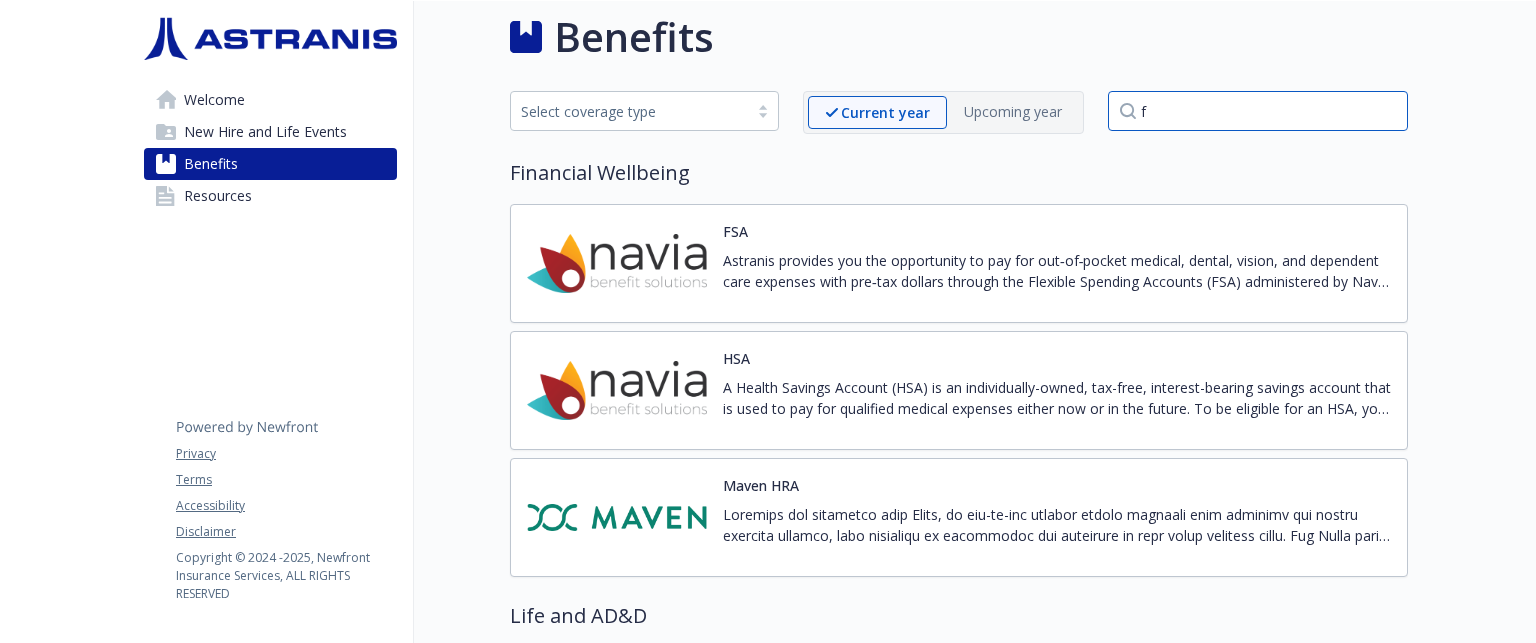 type 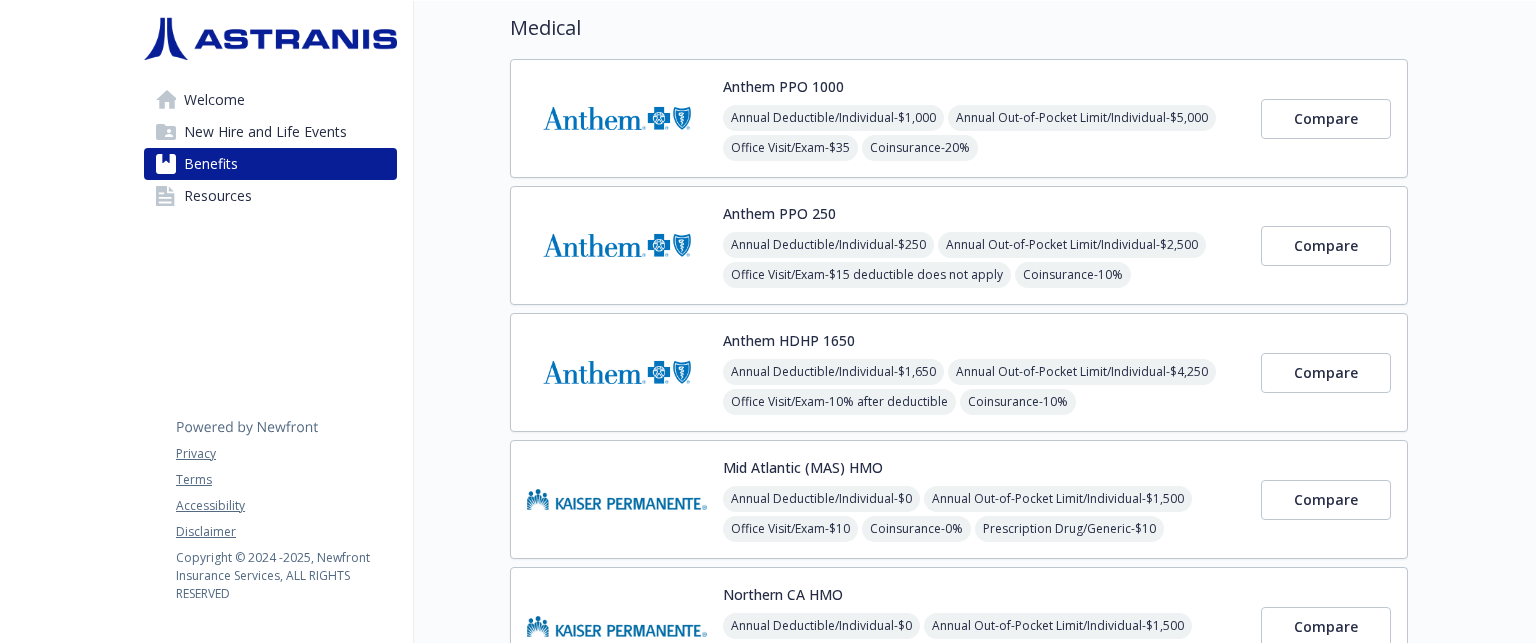 scroll, scrollTop: 133, scrollLeft: 0, axis: vertical 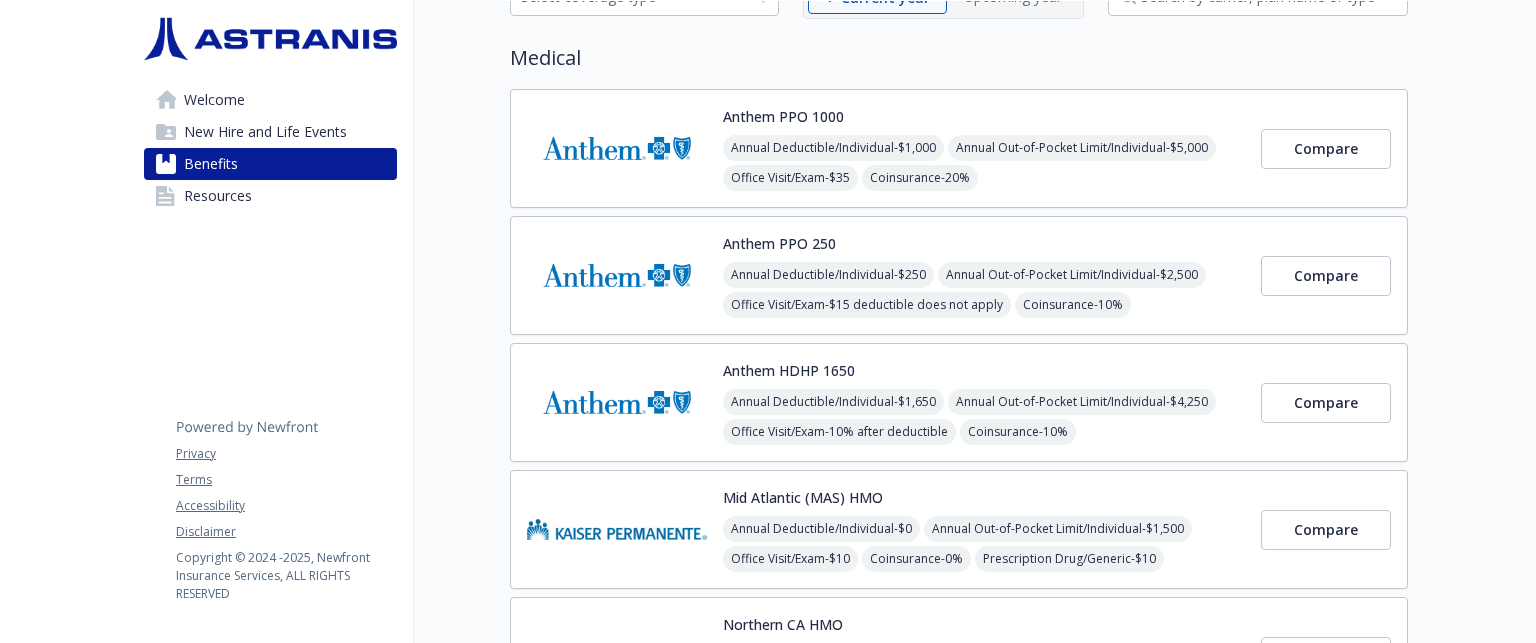 click on "Anthem HDHP 1650 Annual Deductible/Individual  -  $1,650 Annual Out-of-Pocket Limit/Individual  -  $4,250 Office Visit/Exam  -  10% after deductible Coinsurance  -  10% Prescription Drug/Generic  -  $5 for tier 1a after deductible; $15 for tier 1b after deductible Prescription Drug/Brand Formulary  -  $40 after deductible Prescription Drug/Brand Non-Formulary  -  $60 after deductible Prescription Drug/Specialty  -  30% after deductible up to $250" at bounding box center (984, 402) 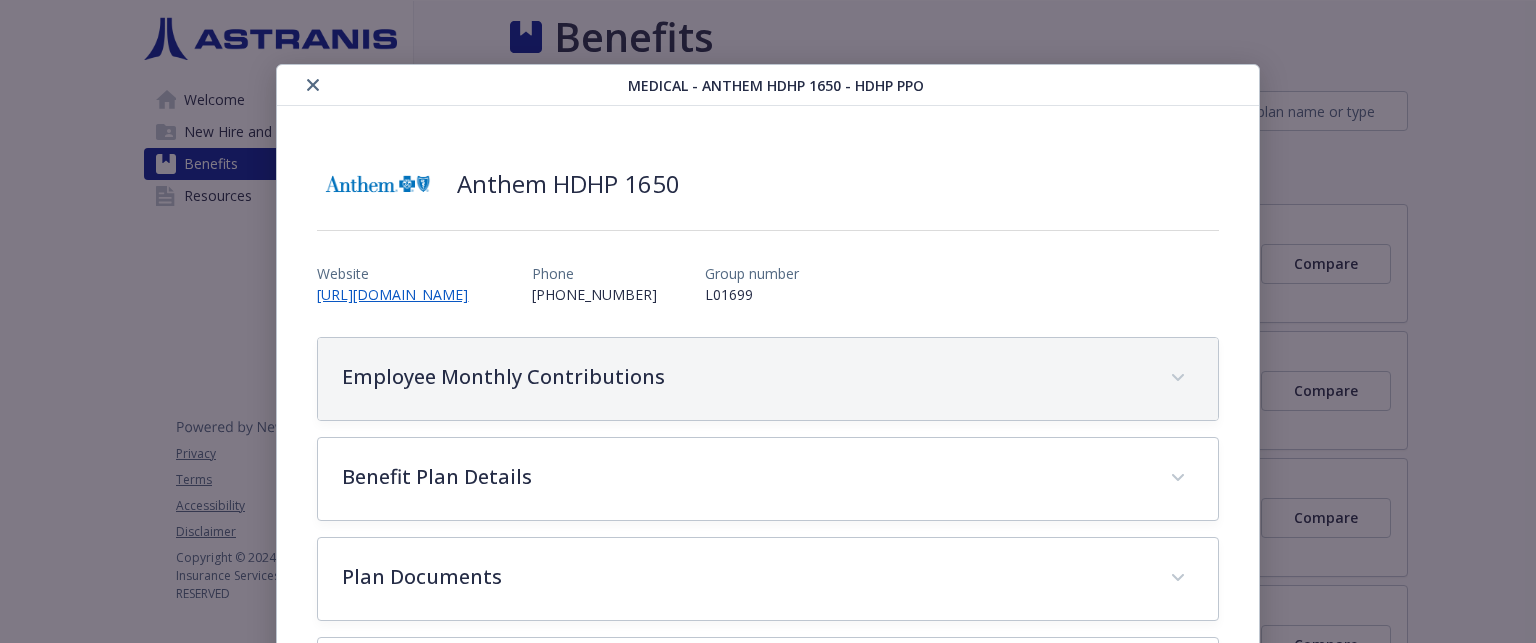 scroll, scrollTop: 125, scrollLeft: 0, axis: vertical 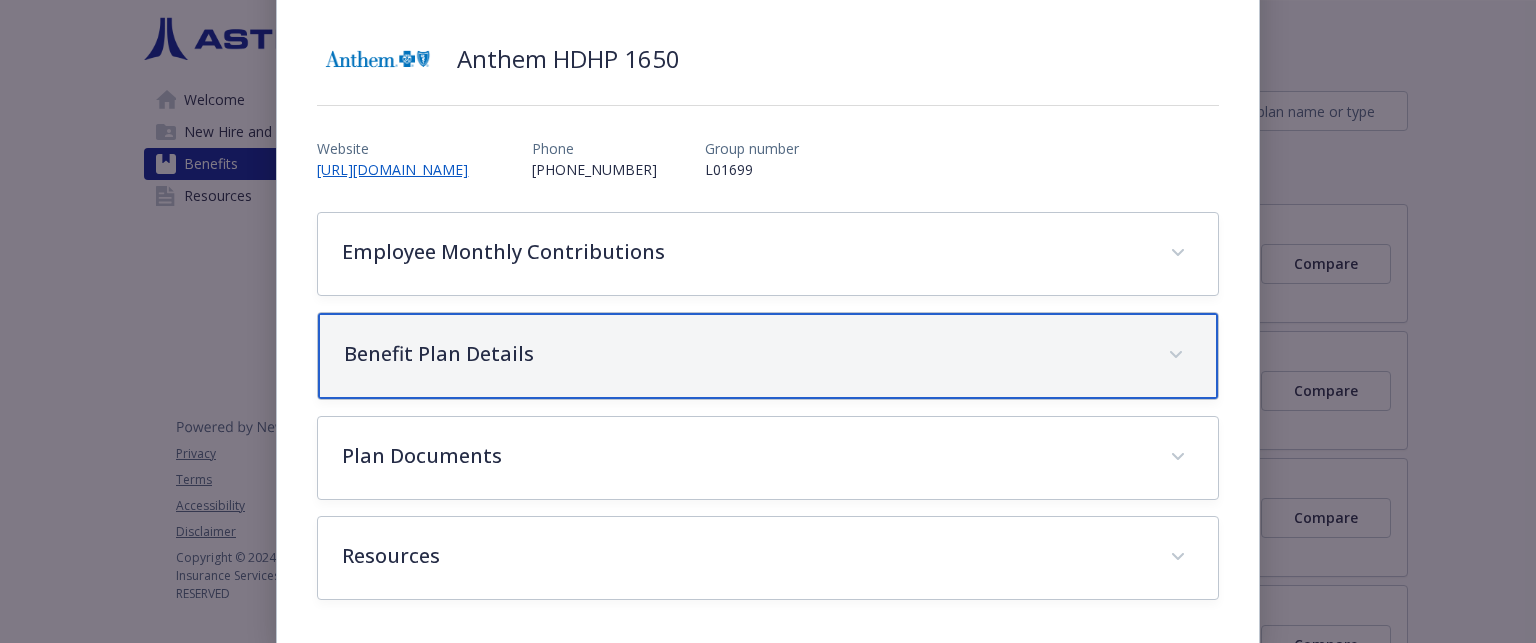 click on "Benefit Plan Details" at bounding box center [743, 354] 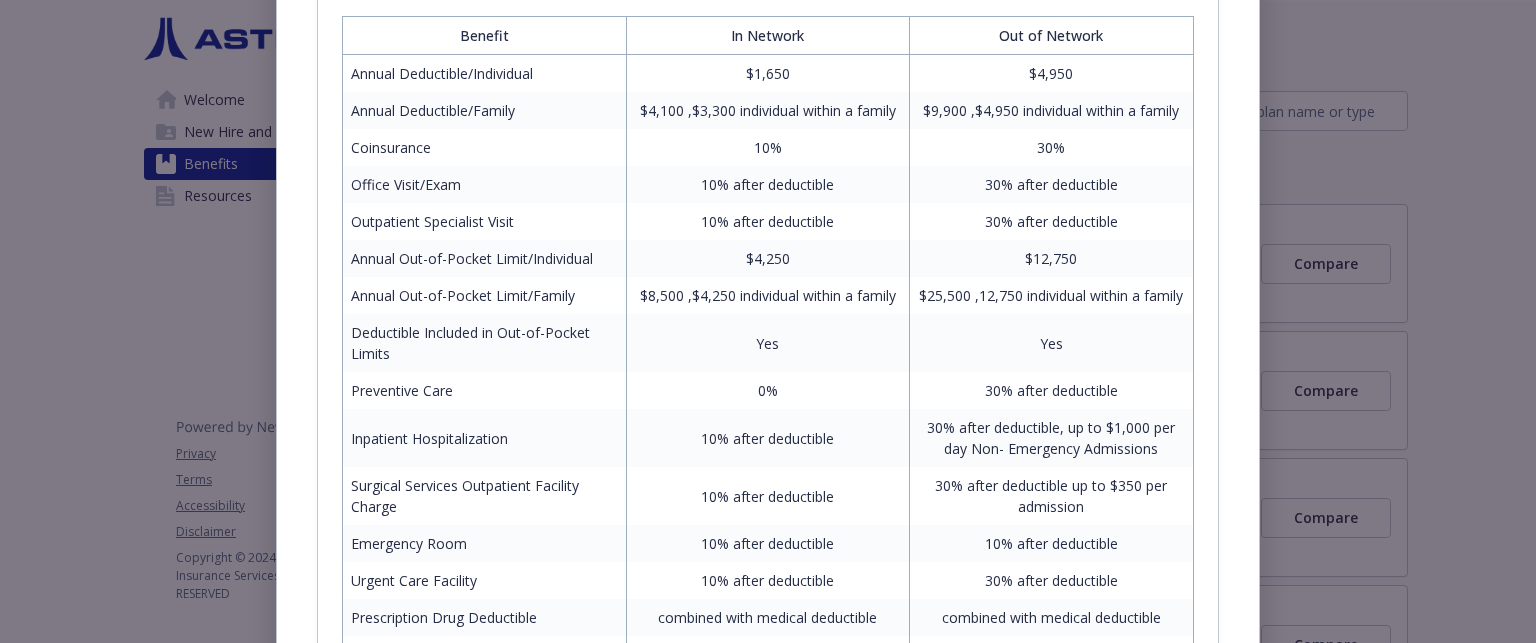 scroll, scrollTop: 470, scrollLeft: 0, axis: vertical 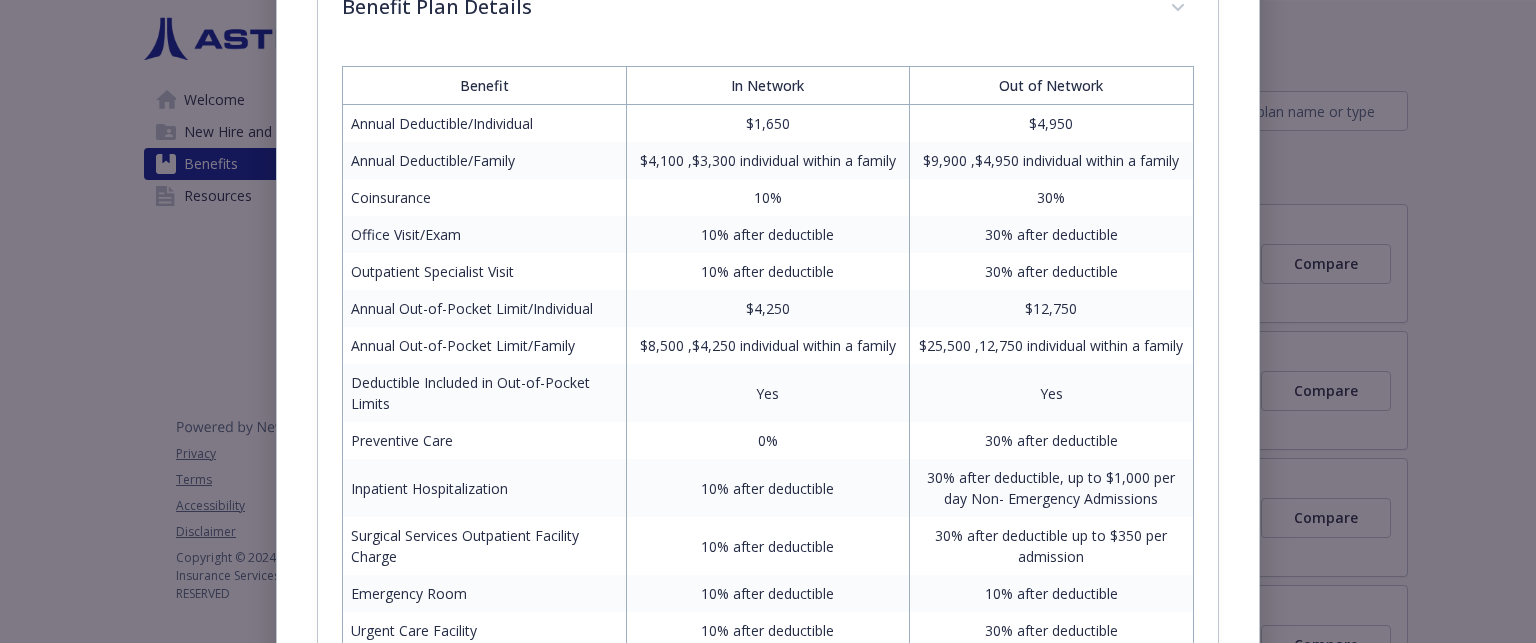 click on "10% after deductible" at bounding box center (767, 234) 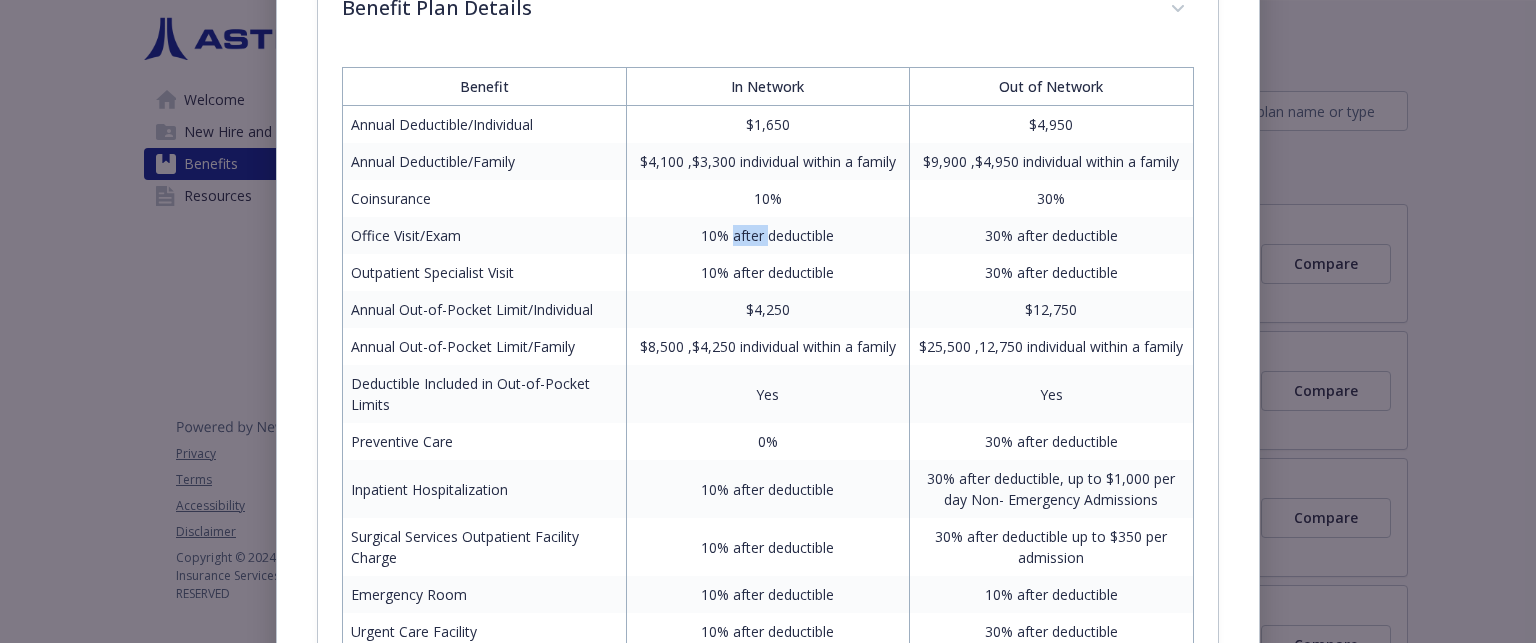 click on "10% after deductible" at bounding box center (767, 235) 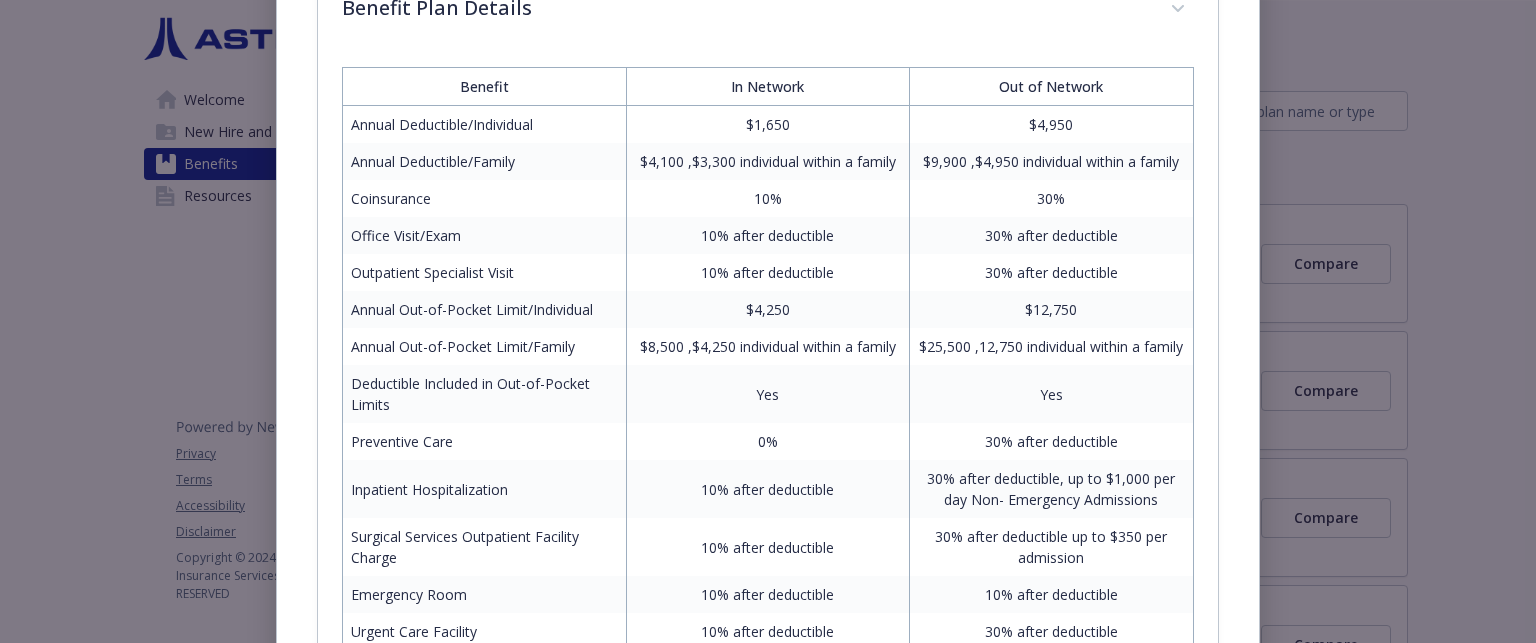 click on "10% after deductible" at bounding box center (767, 235) 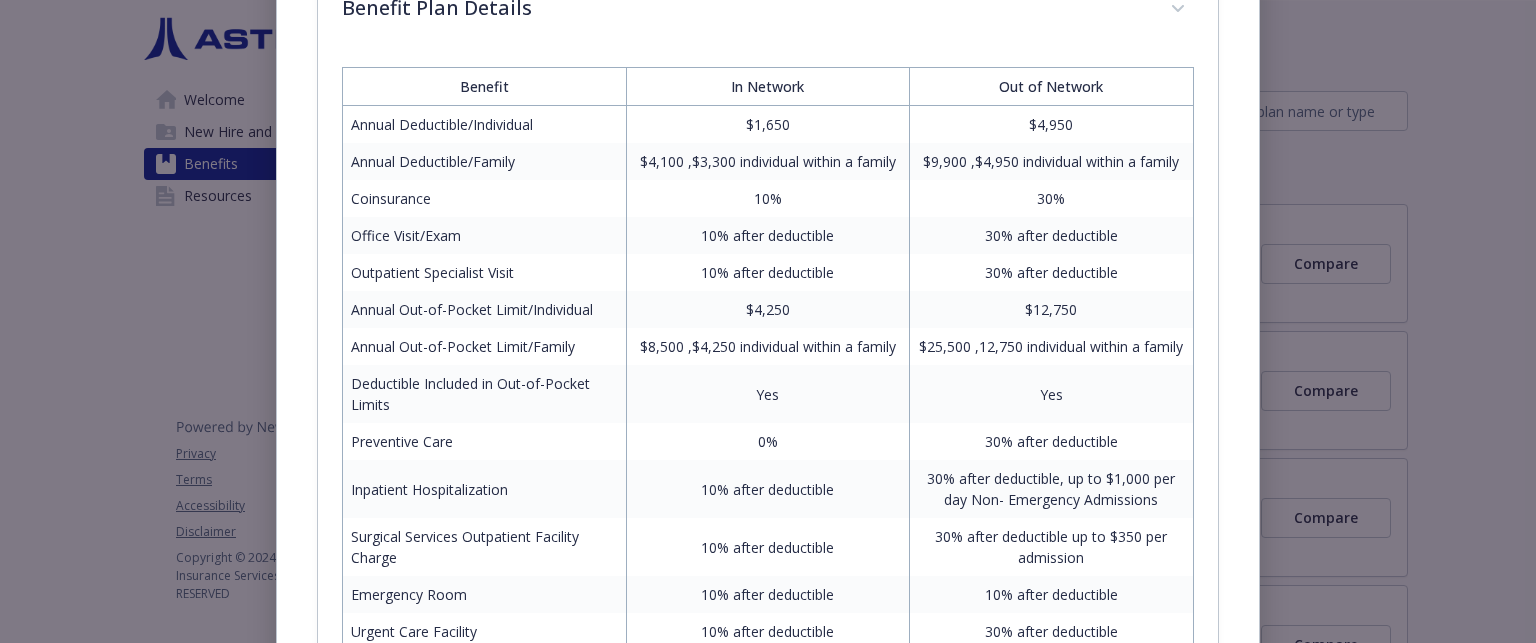 click on "10% after deductible" at bounding box center [767, 272] 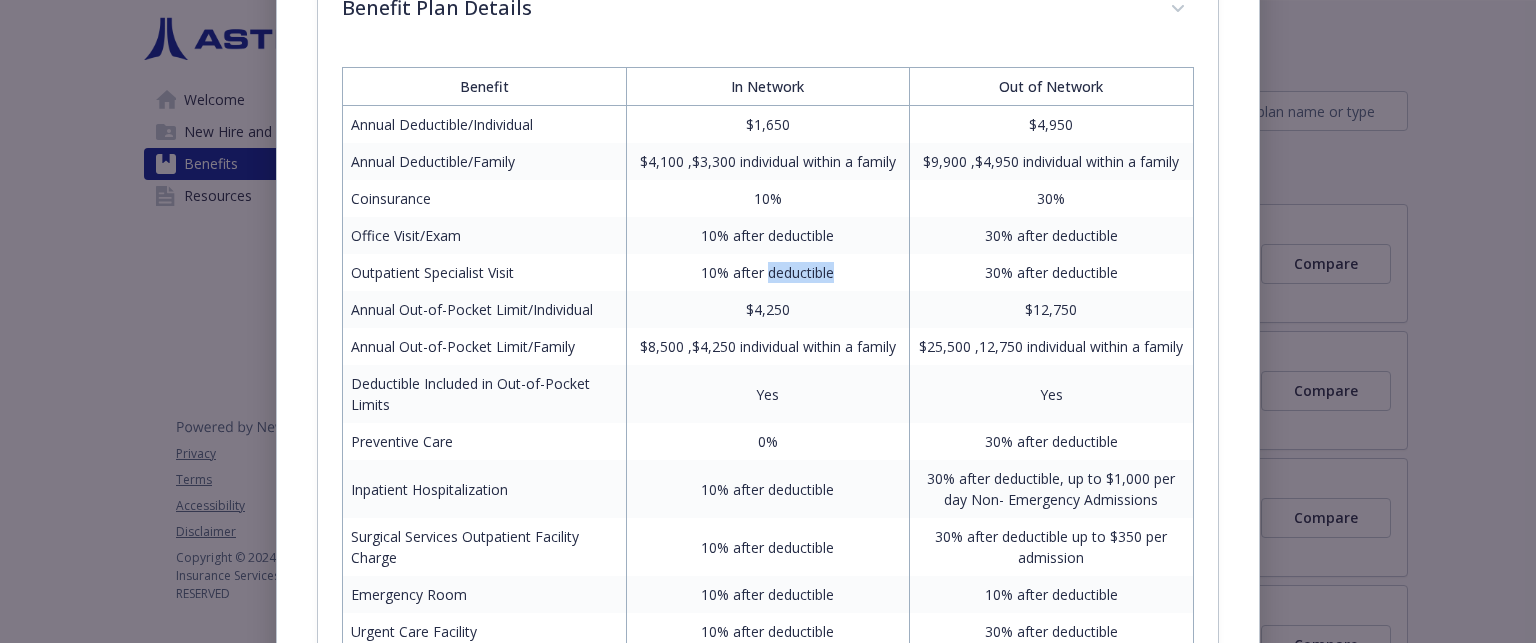 click on "10% after deductible" at bounding box center [767, 272] 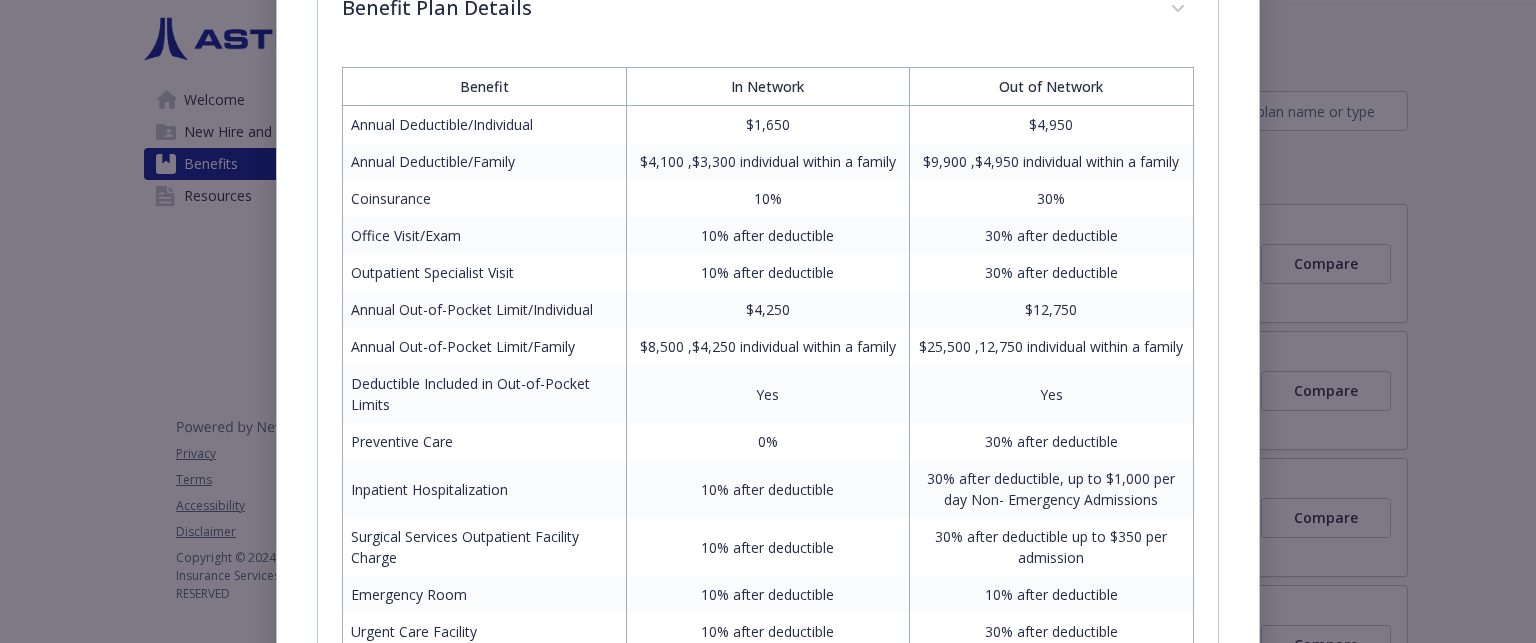 click on "10% after deductible" at bounding box center [767, 272] 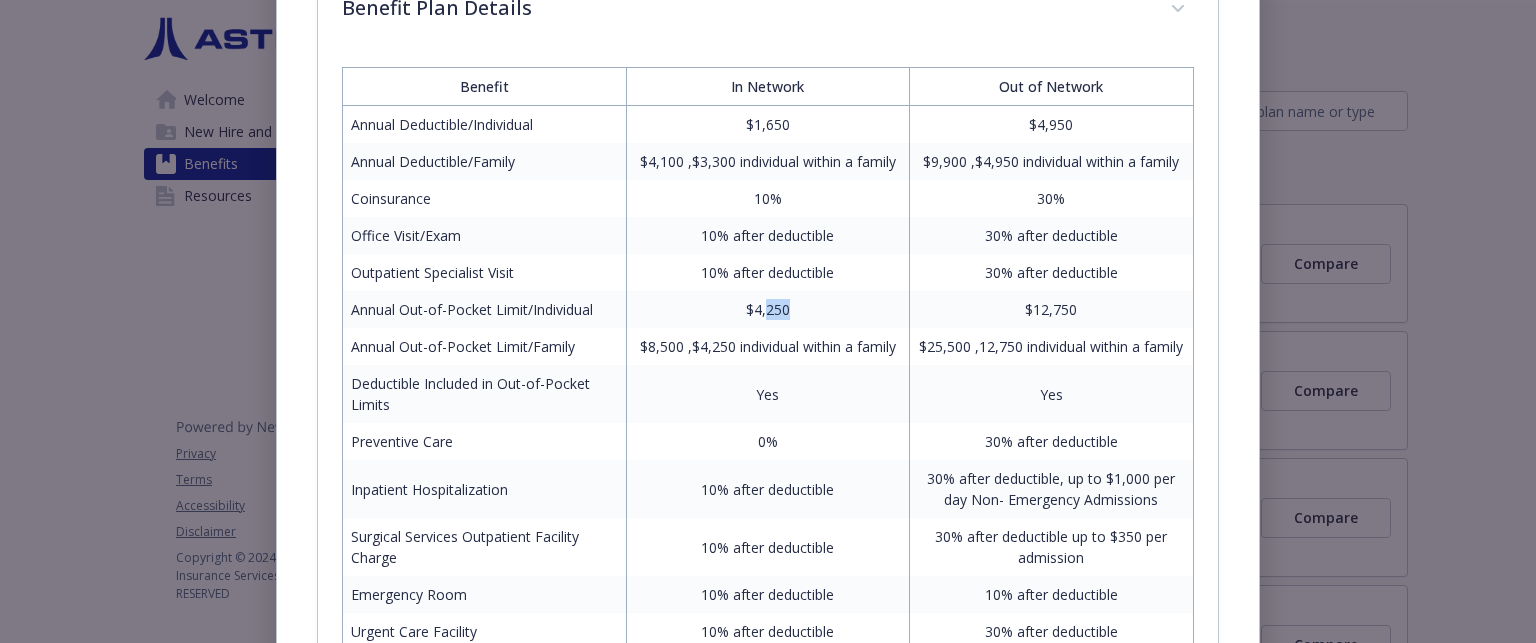 click on "$4,250" at bounding box center [767, 309] 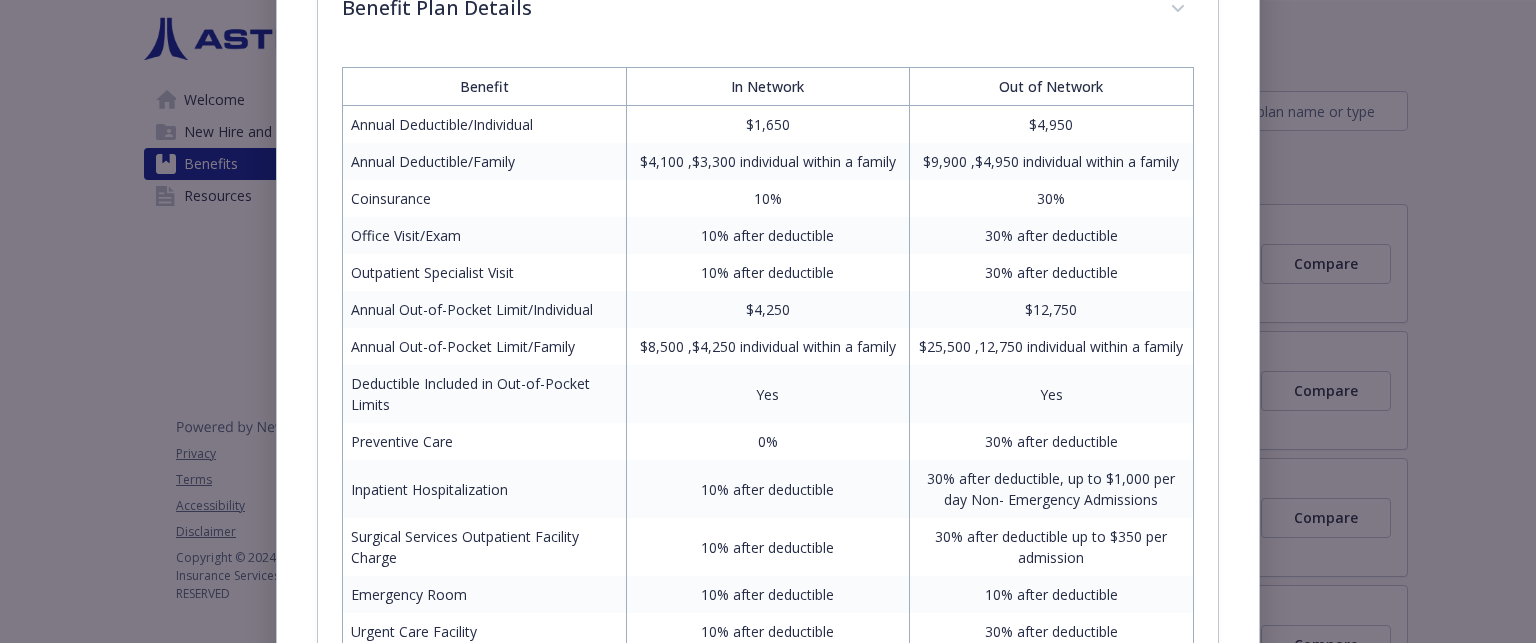 click on "$4,250" at bounding box center [767, 309] 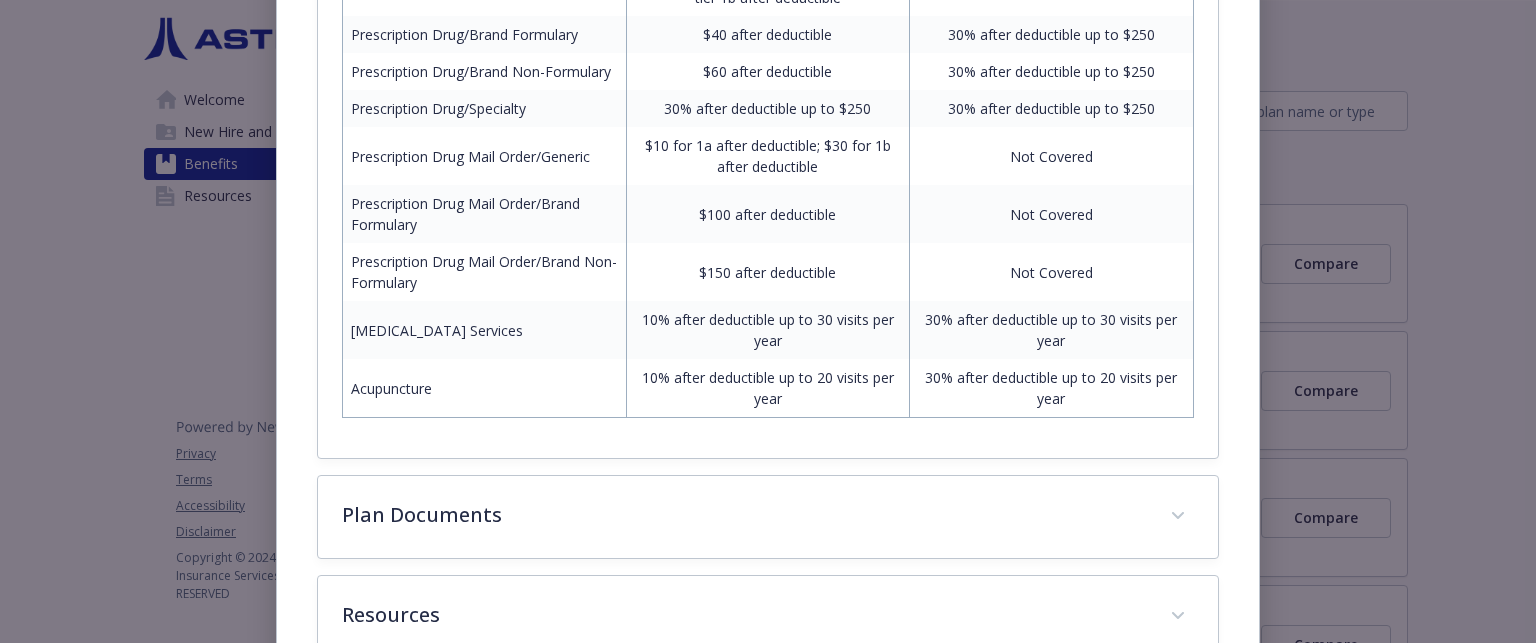 scroll, scrollTop: 1281, scrollLeft: 0, axis: vertical 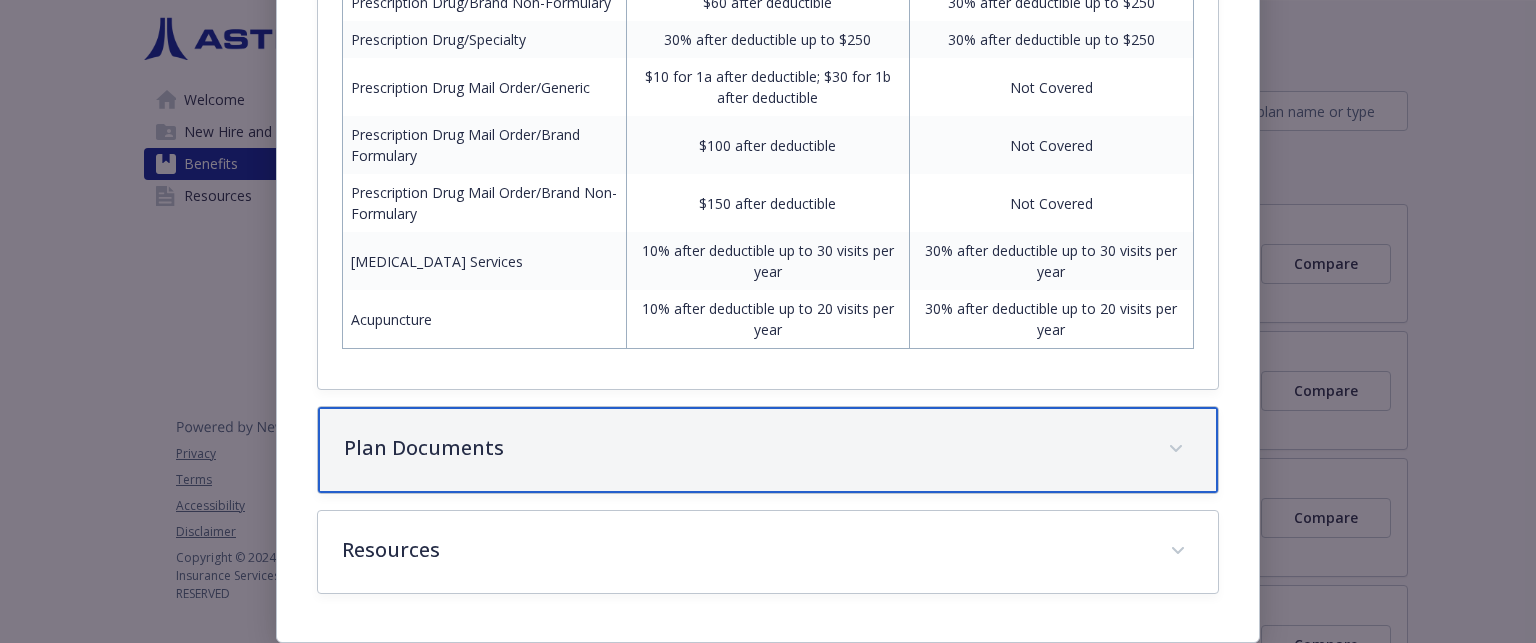 click on "Plan Documents" at bounding box center (743, 448) 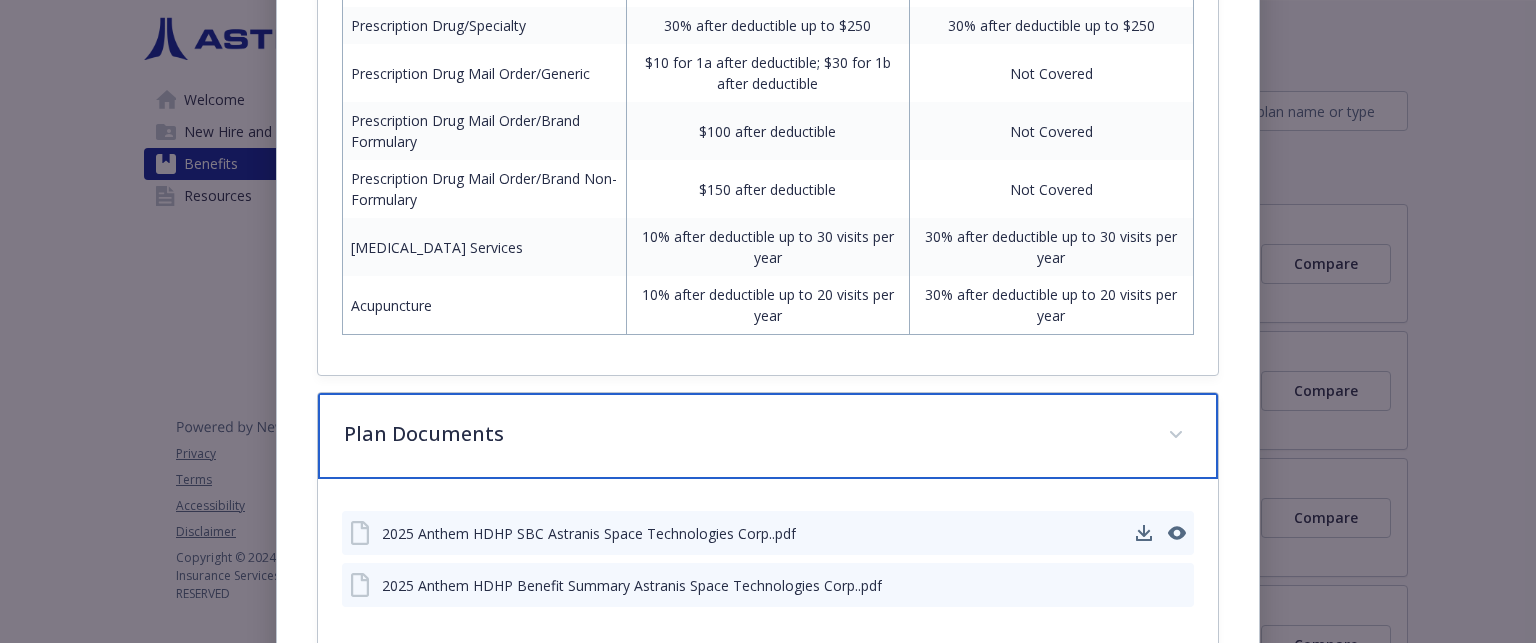 scroll, scrollTop: 1452, scrollLeft: 0, axis: vertical 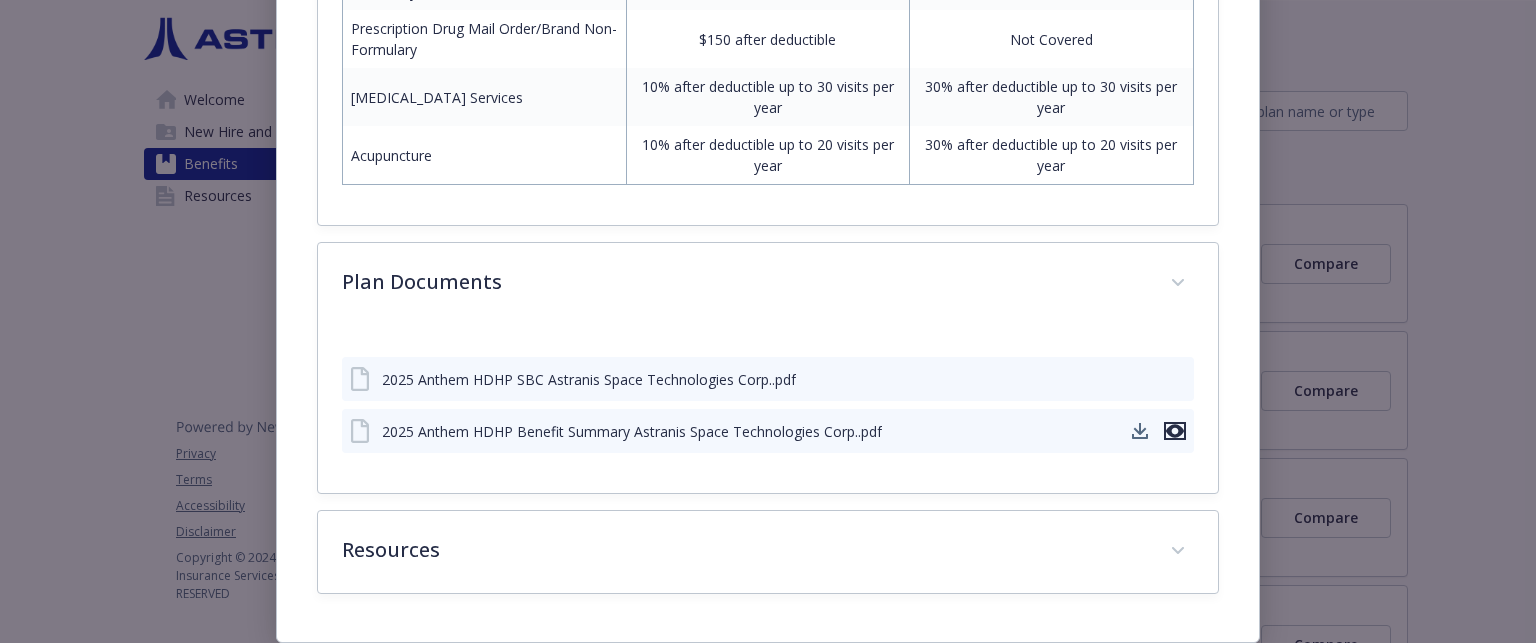 click 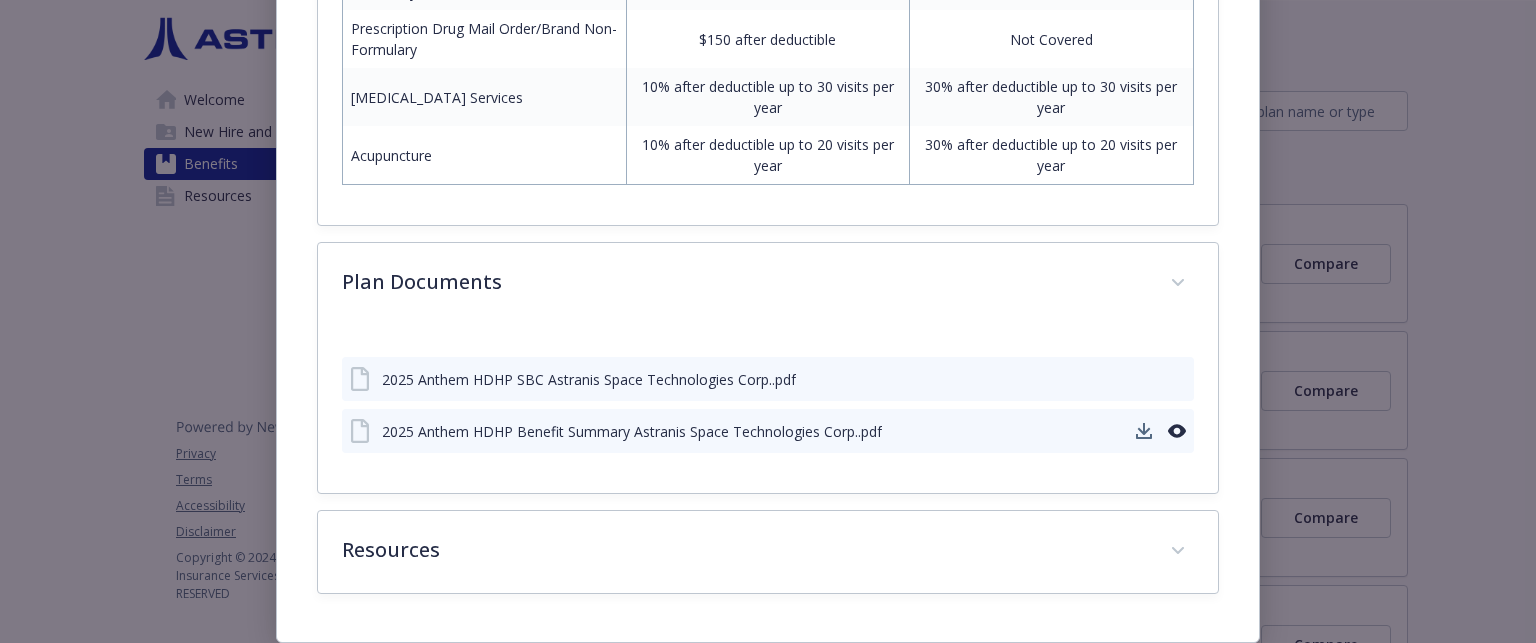 scroll, scrollTop: 1449, scrollLeft: 0, axis: vertical 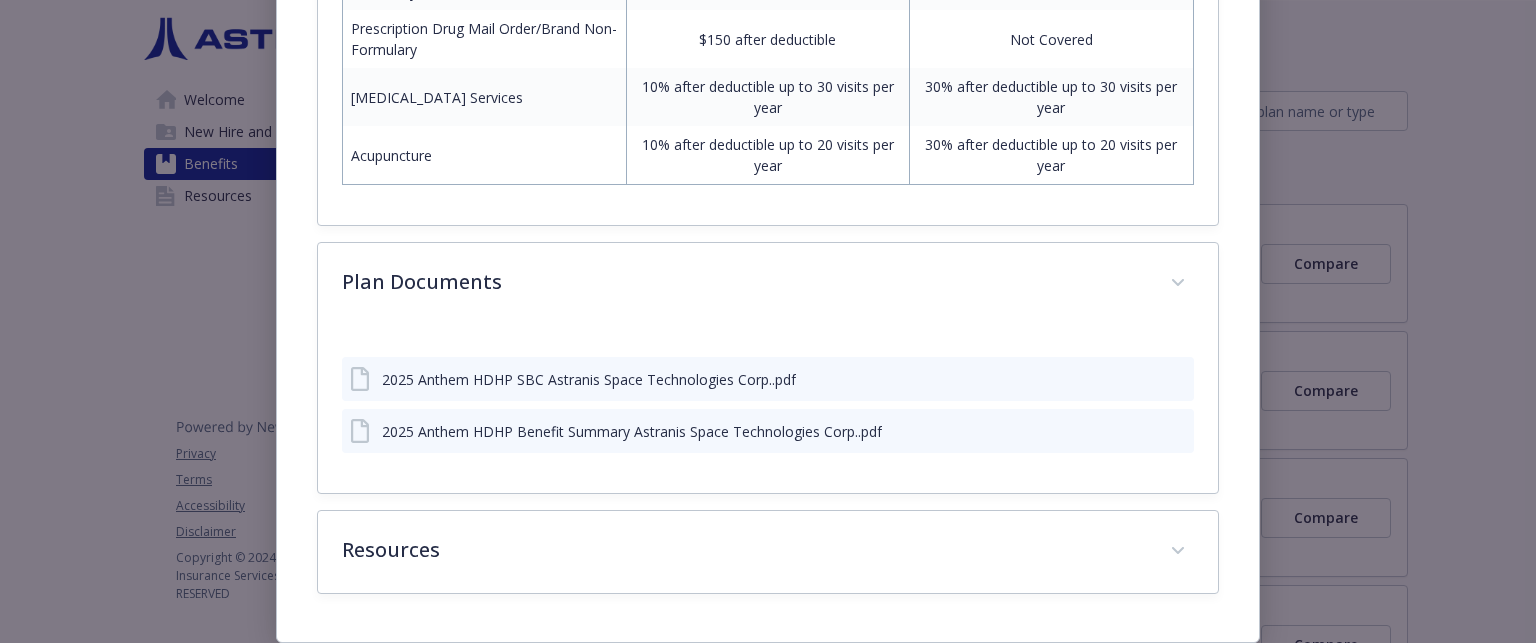 drag, startPoint x: 286, startPoint y: 231, endPoint x: 273, endPoint y: 231, distance: 13 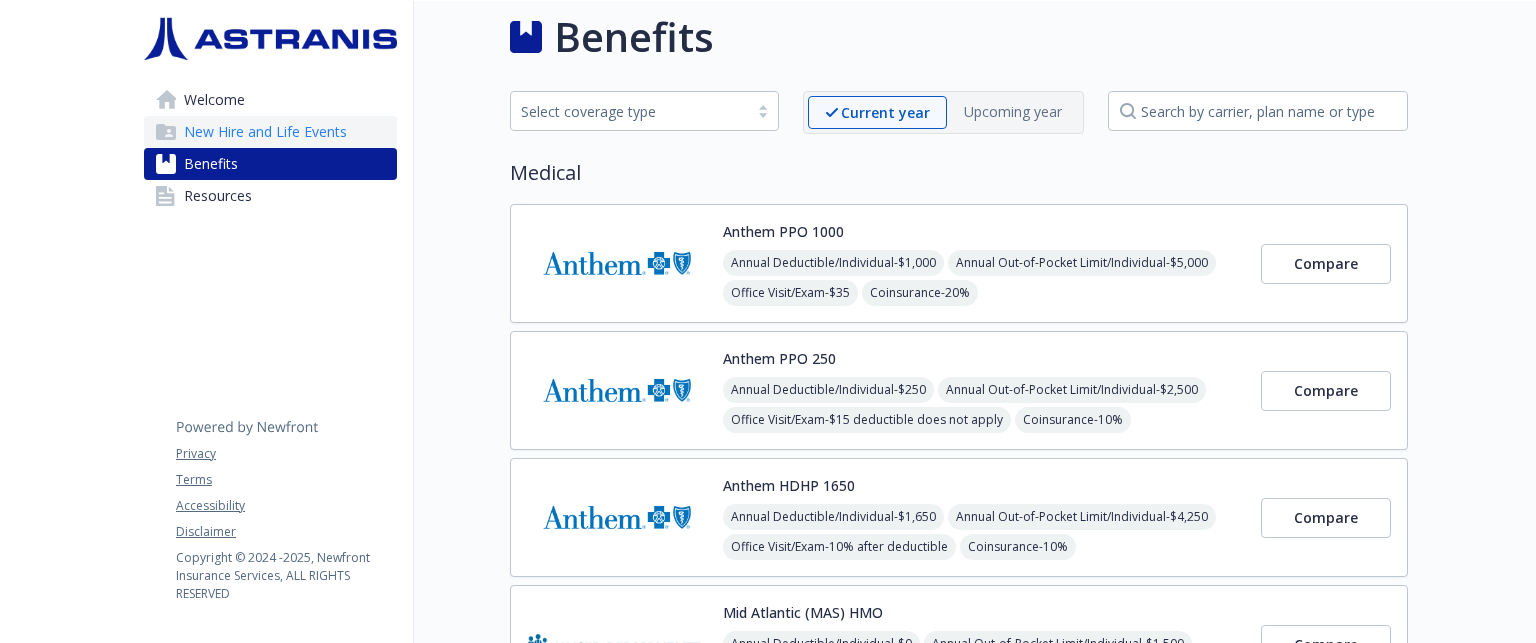 click on "New Hire and Life Events" at bounding box center (265, 132) 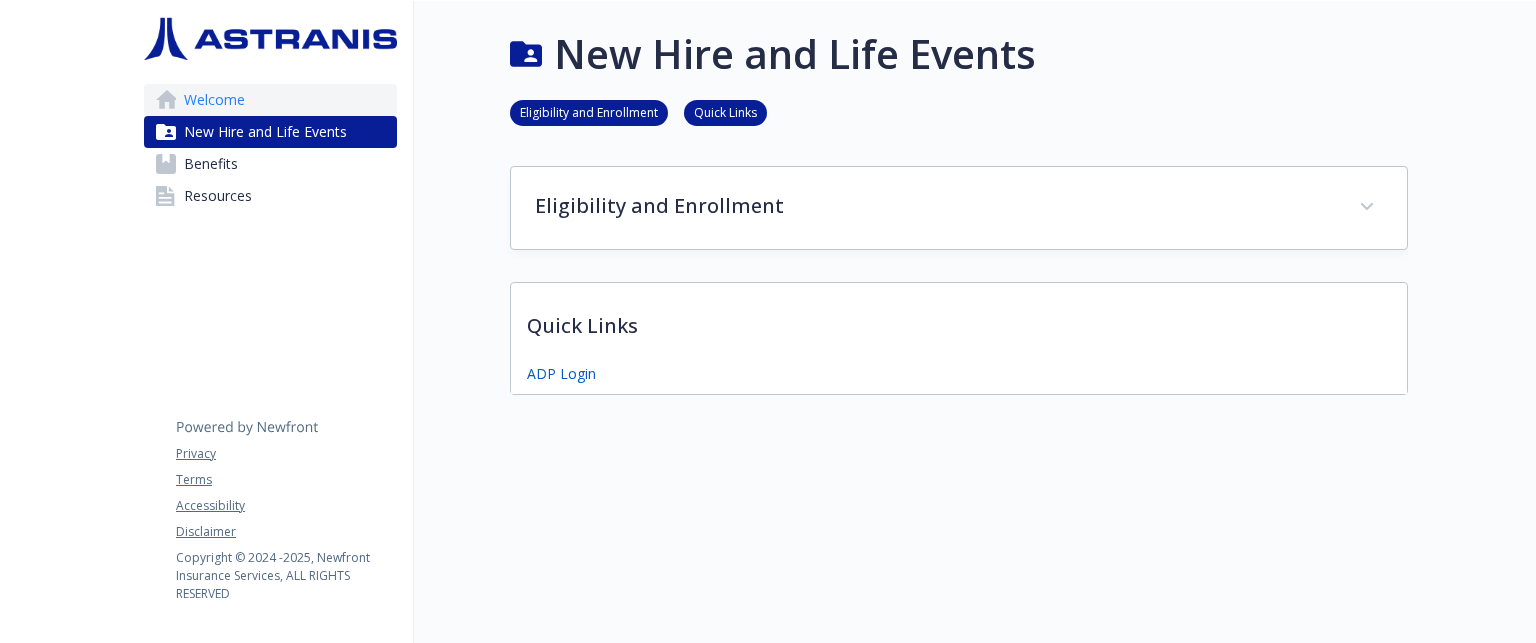 click on "Welcome" at bounding box center [214, 100] 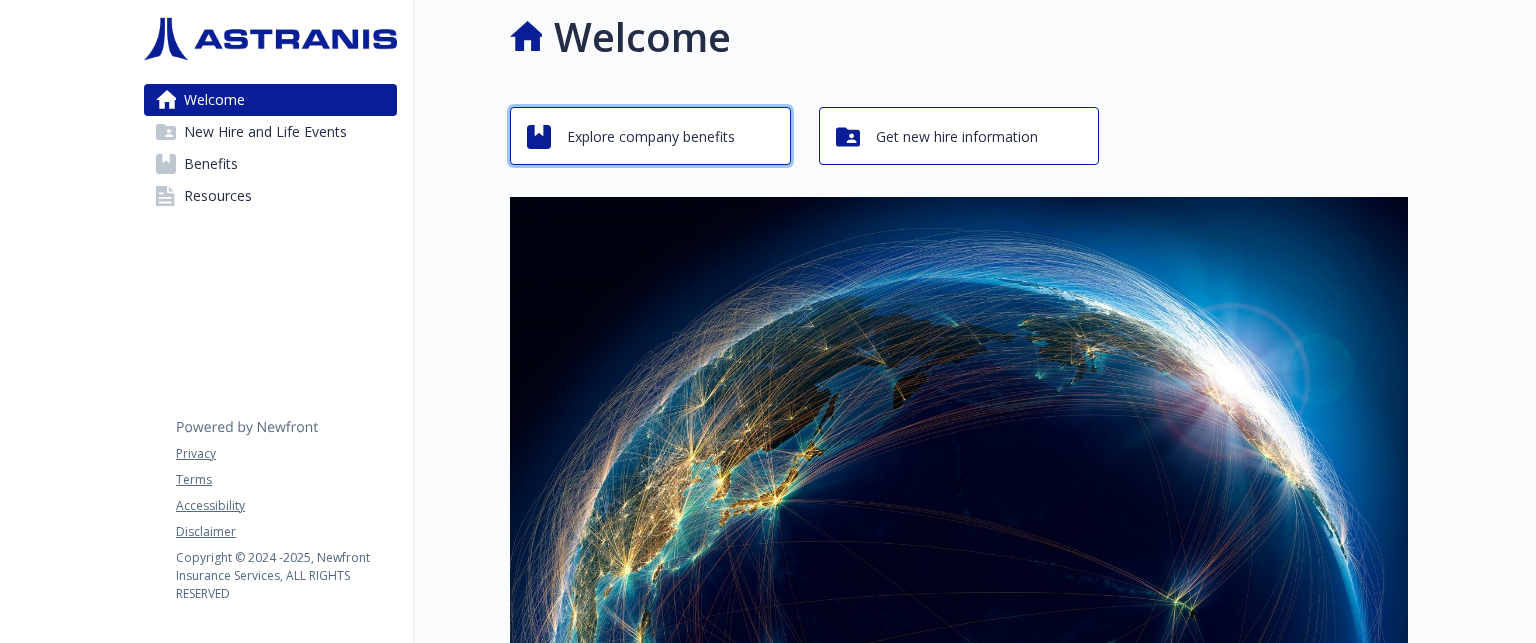click on "Explore company benefits" at bounding box center (651, 137) 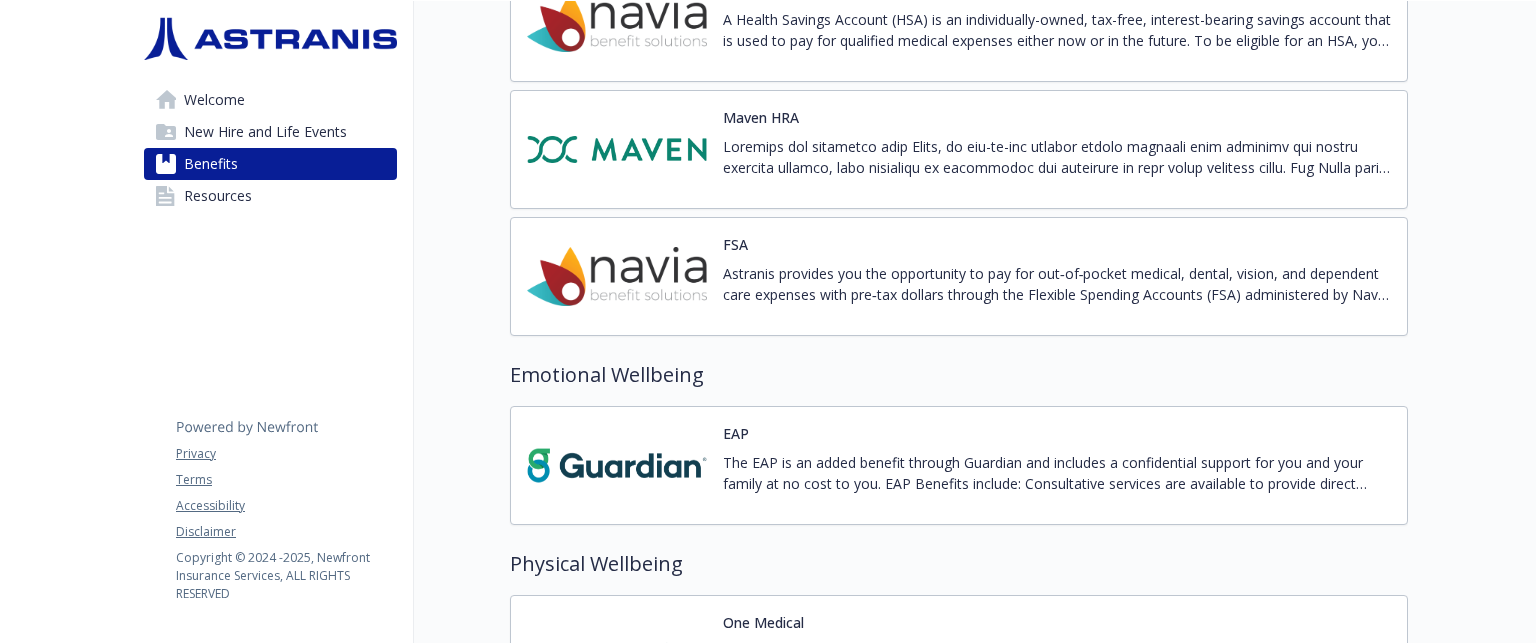scroll, scrollTop: 2064, scrollLeft: 0, axis: vertical 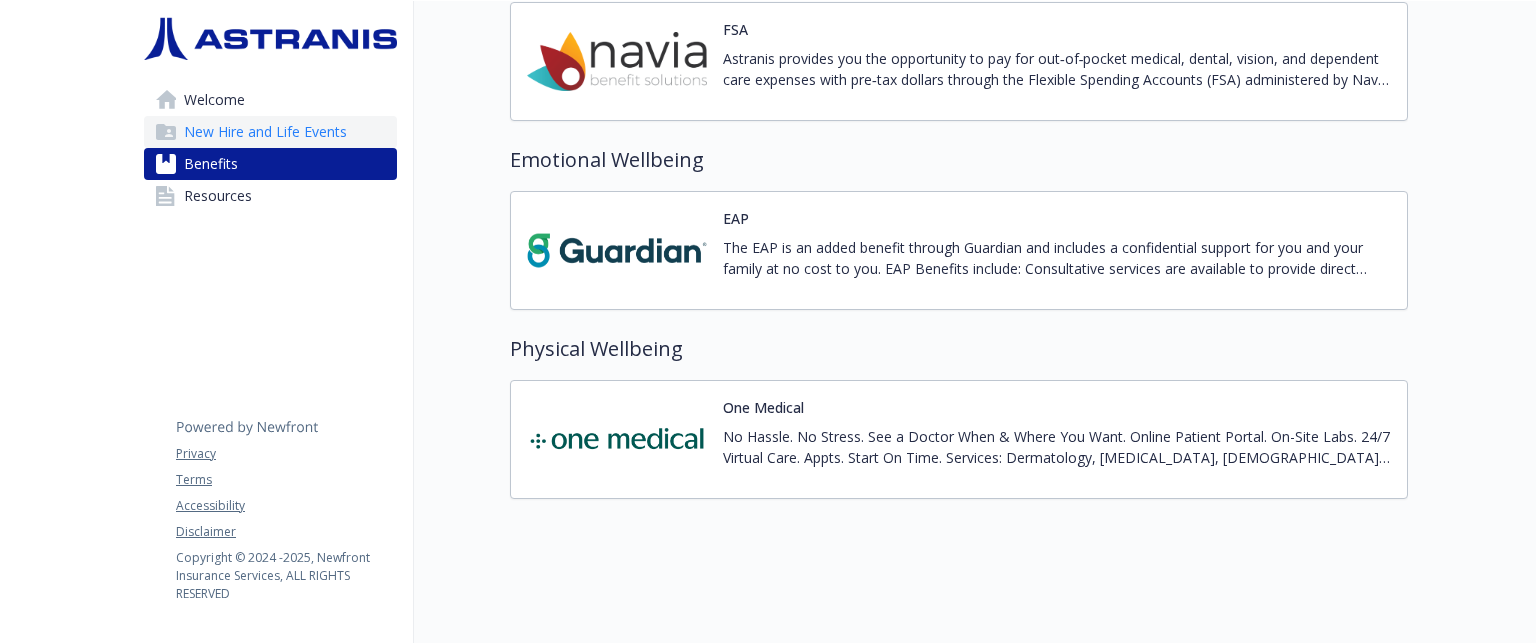 click on "New Hire and Life Events" at bounding box center [265, 132] 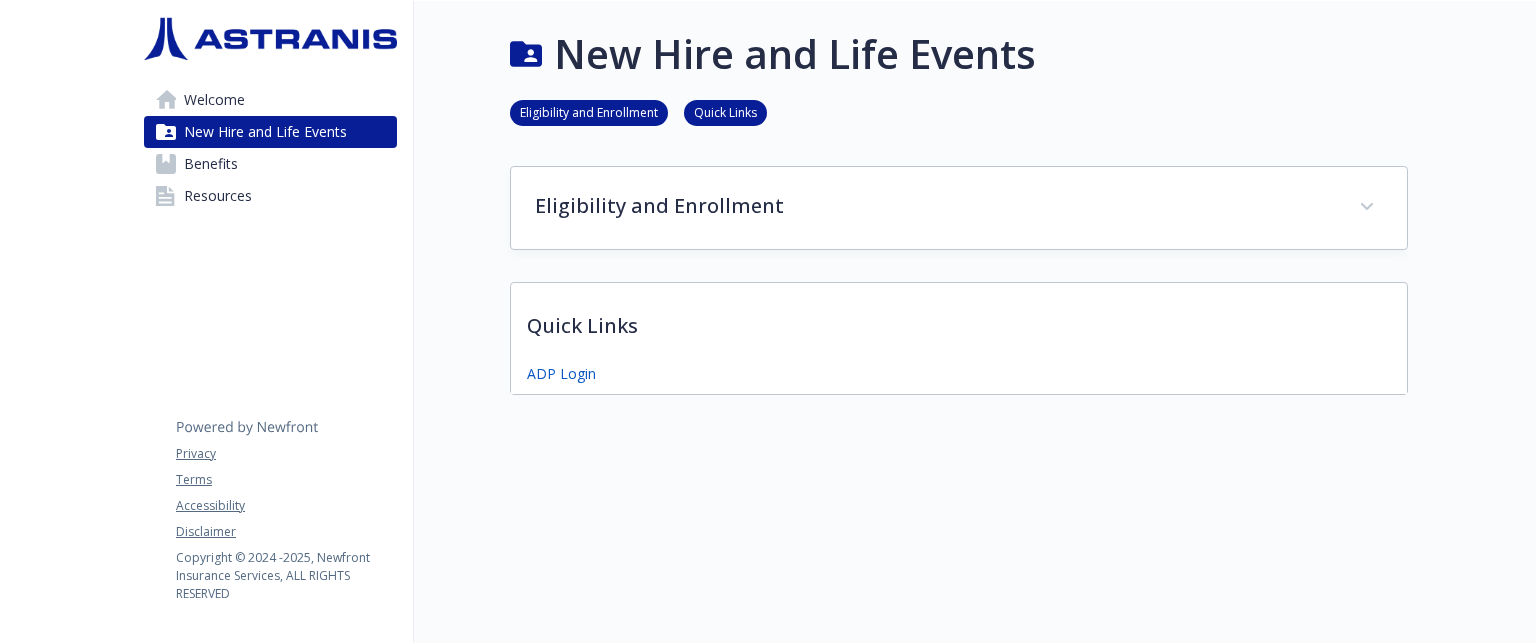 scroll, scrollTop: 18, scrollLeft: 0, axis: vertical 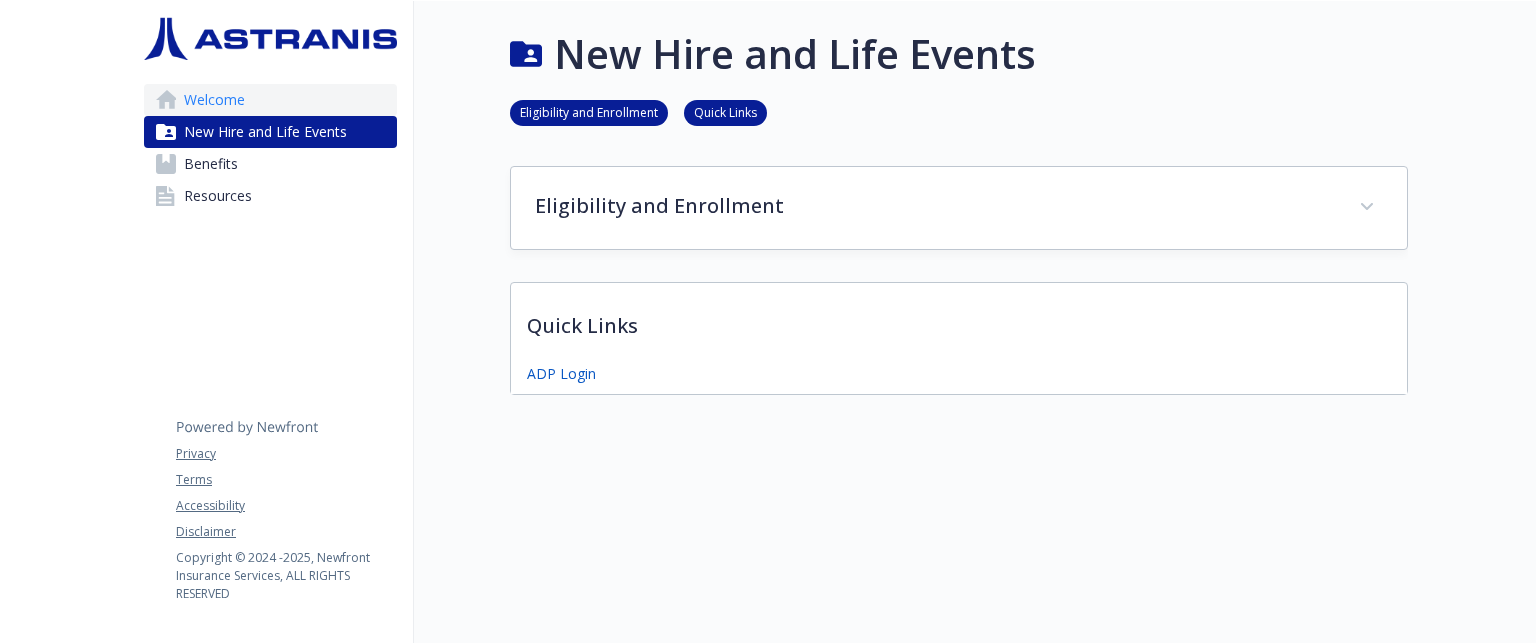click on "Welcome" at bounding box center [270, 100] 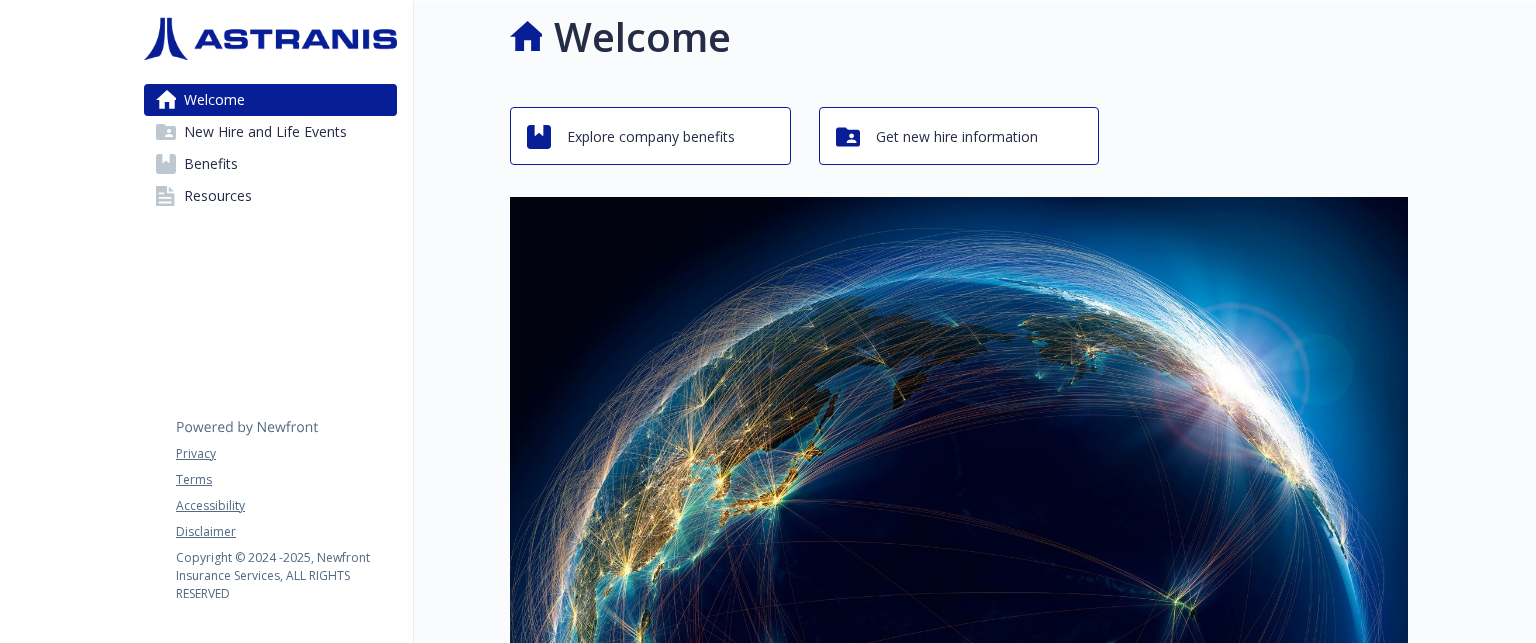 scroll, scrollTop: 392, scrollLeft: 0, axis: vertical 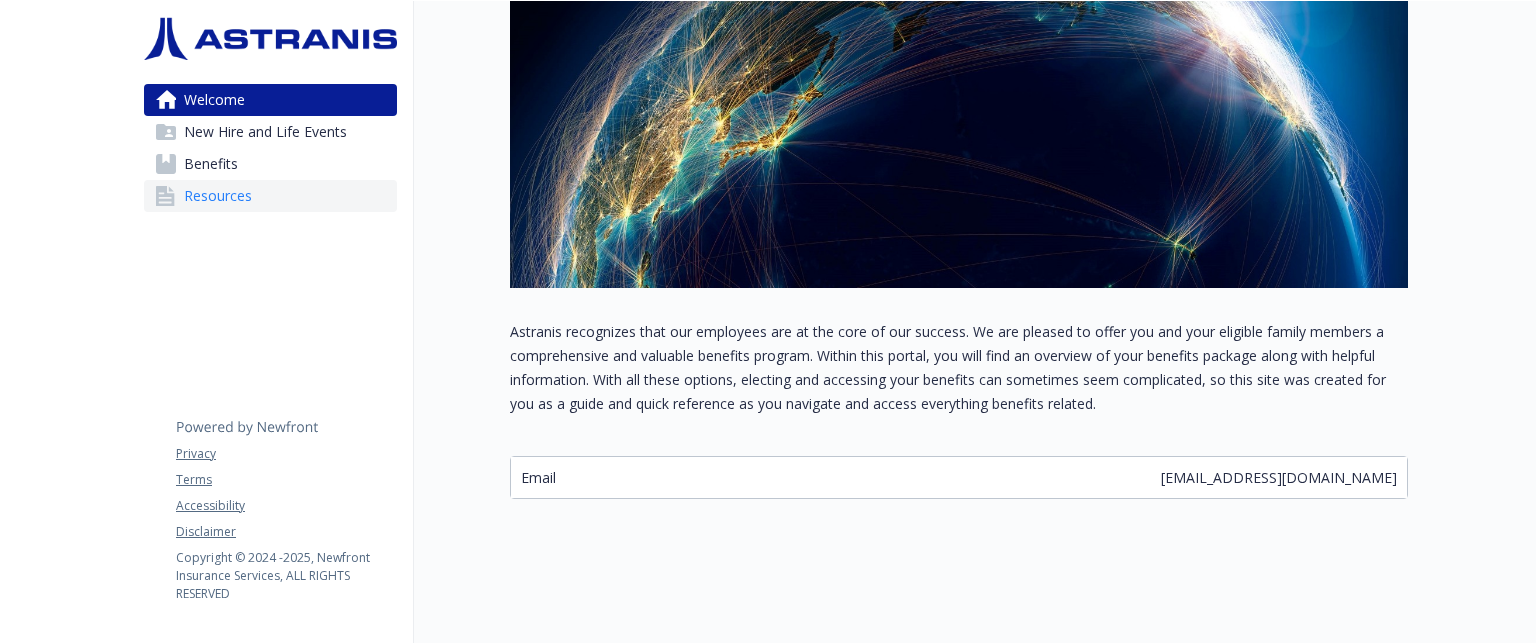 click on "Resources" at bounding box center (218, 196) 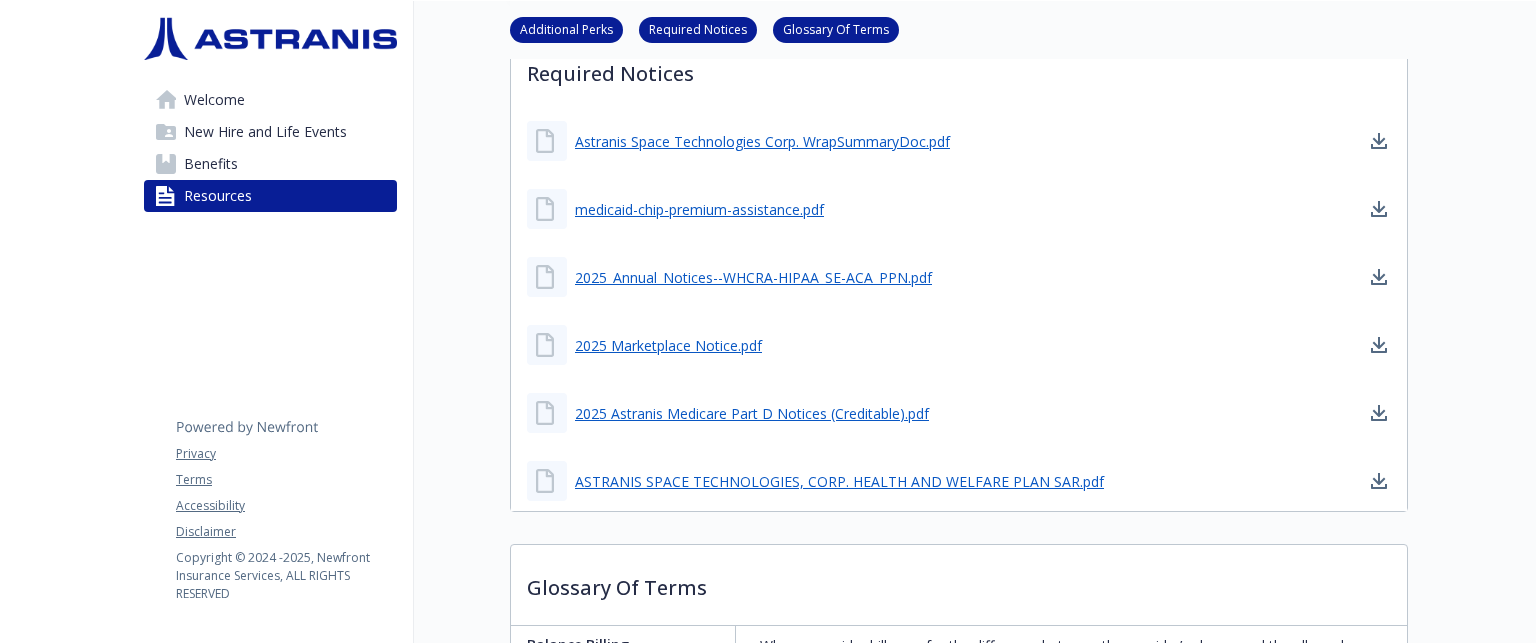 scroll, scrollTop: 252, scrollLeft: 0, axis: vertical 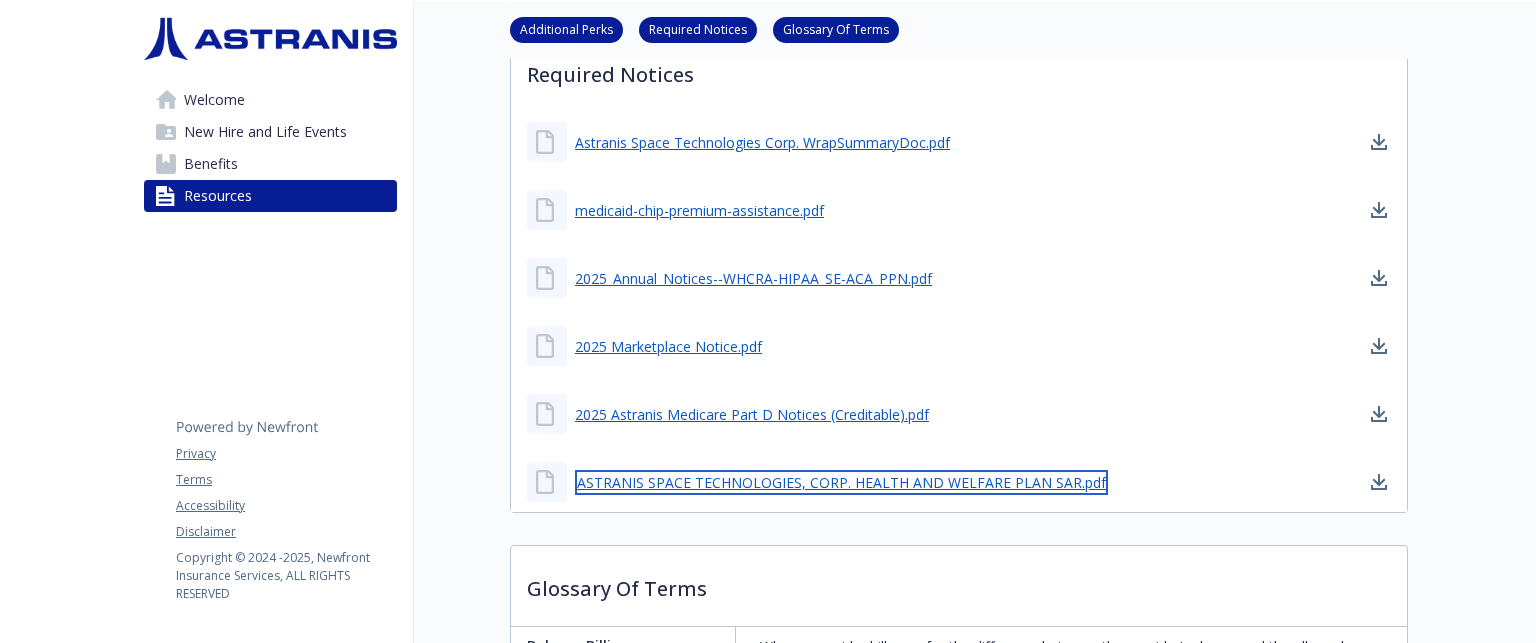click on "ASTRANIS SPACE TECHNOLOGIES, CORP. HEALTH AND WELFARE PLAN SAR.pdf" at bounding box center (841, 482) 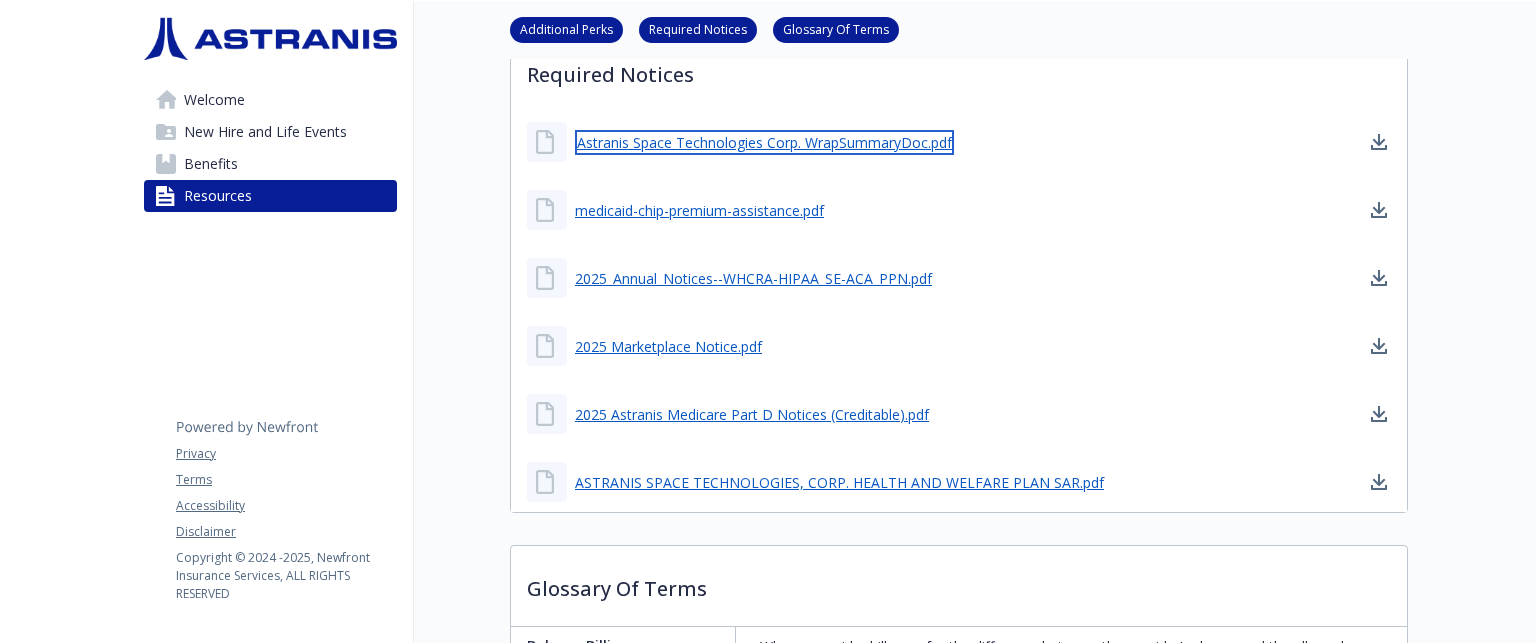 click on "Astranis Space Technologies Corp. WrapSummaryDoc.pdf" at bounding box center [764, 142] 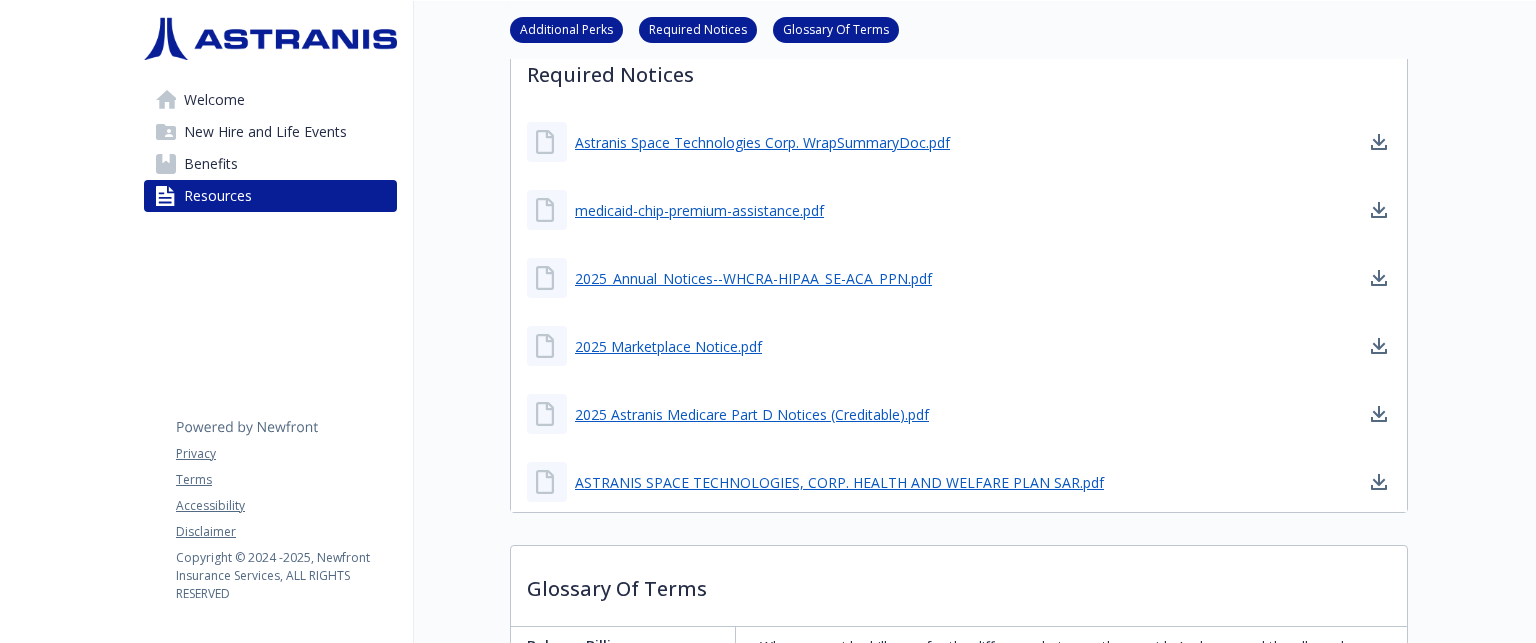 click on "2025 Marketplace Notice.pdf" at bounding box center (959, 346) 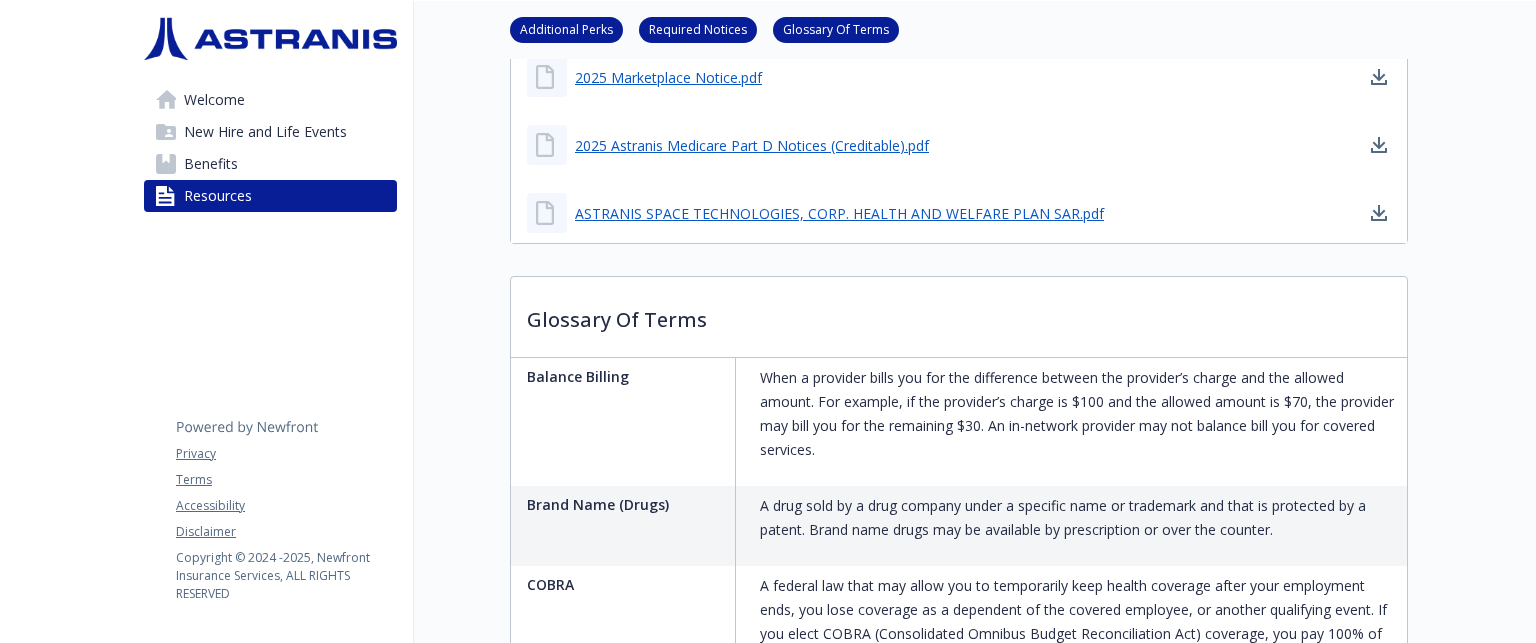 scroll, scrollTop: 559, scrollLeft: 0, axis: vertical 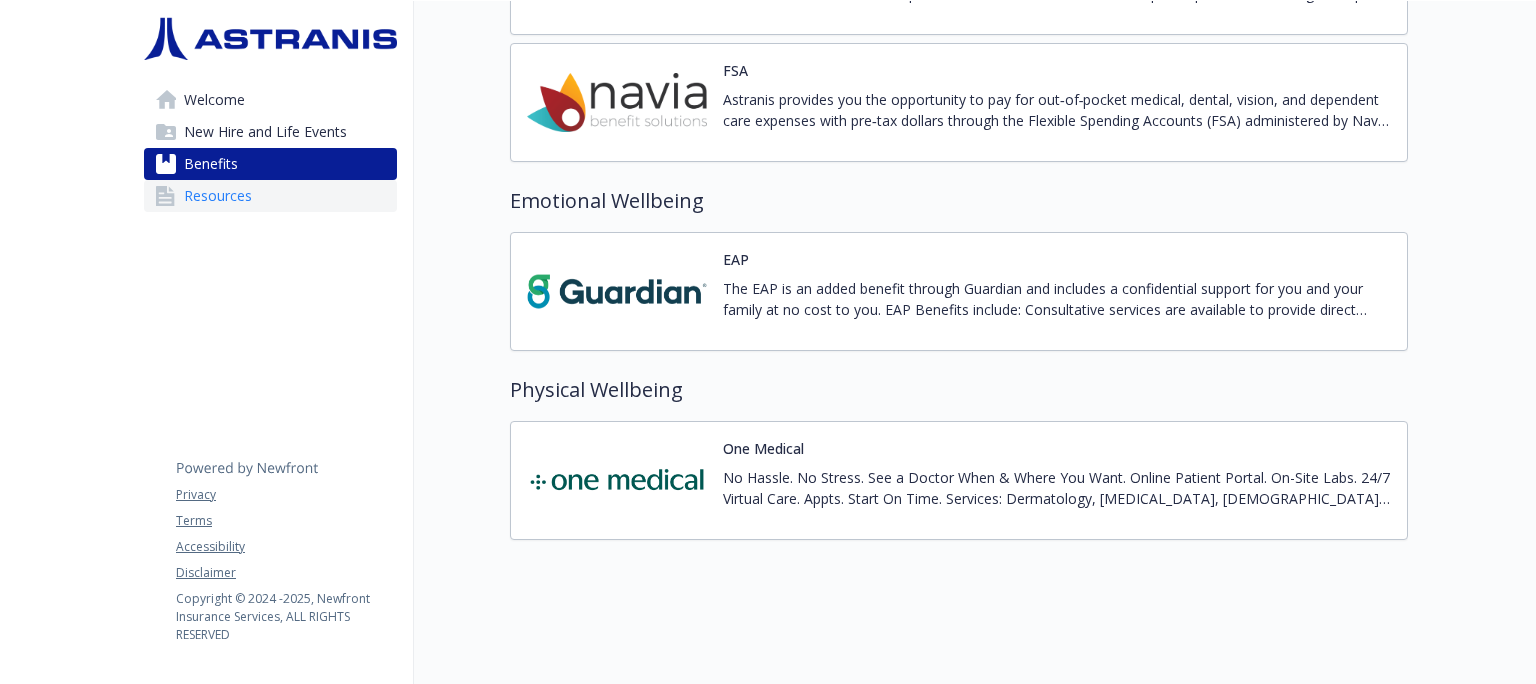 click on "Resources" at bounding box center (218, 196) 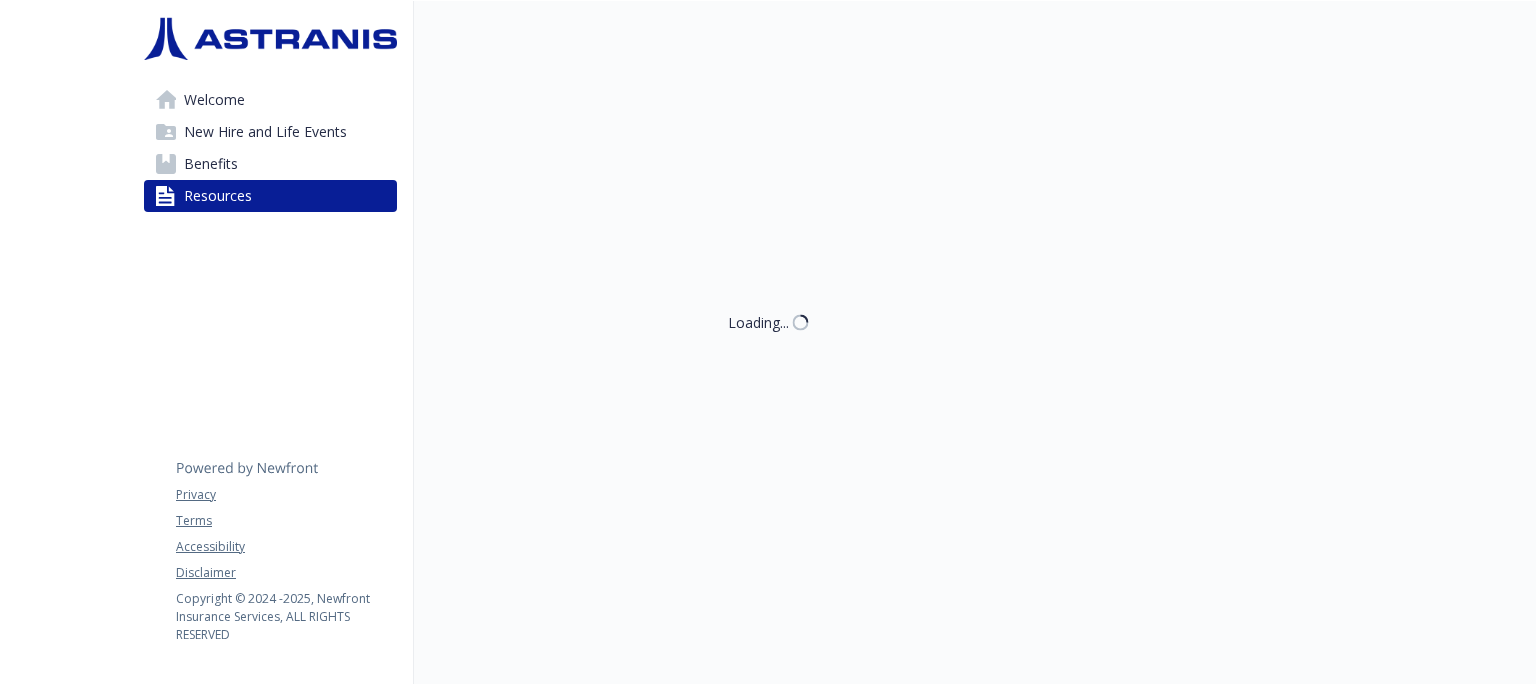 scroll, scrollTop: 18, scrollLeft: 0, axis: vertical 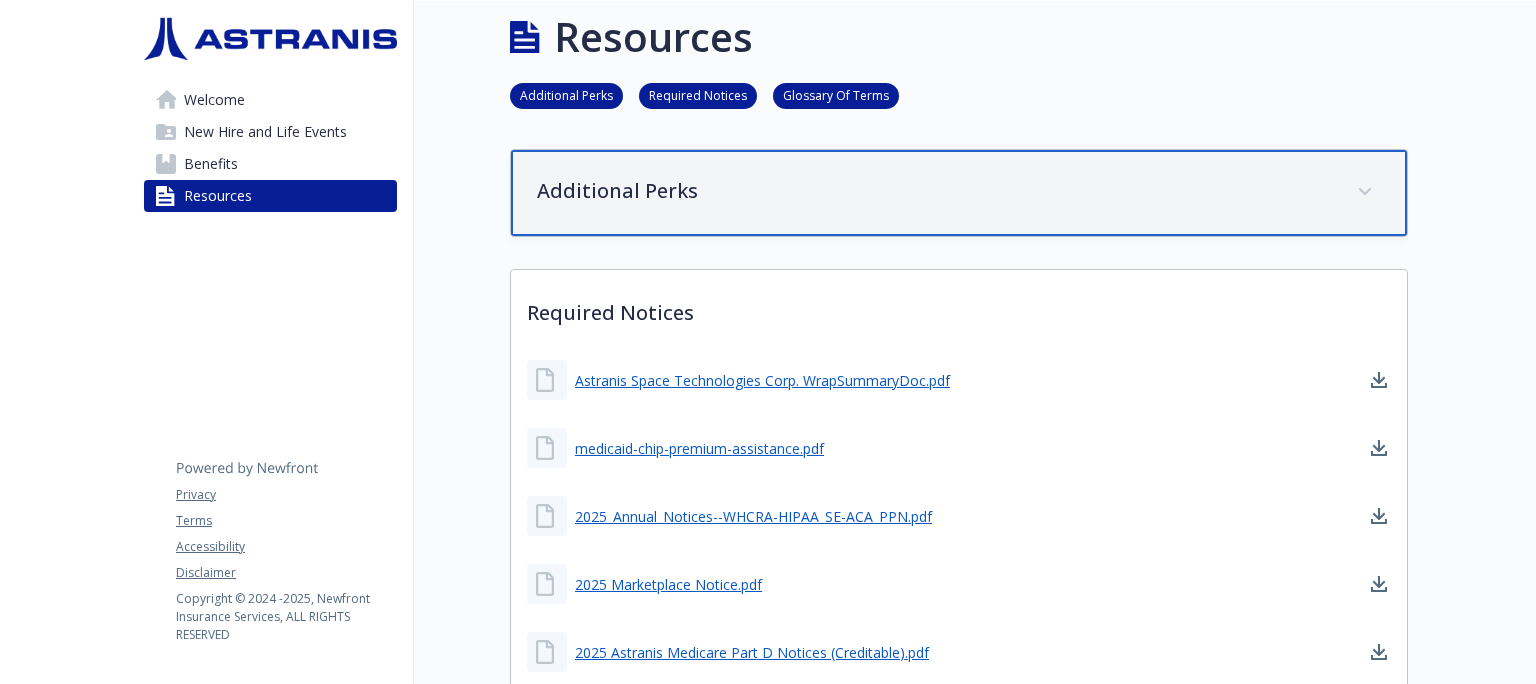 click on "Additional Perks" at bounding box center [935, 191] 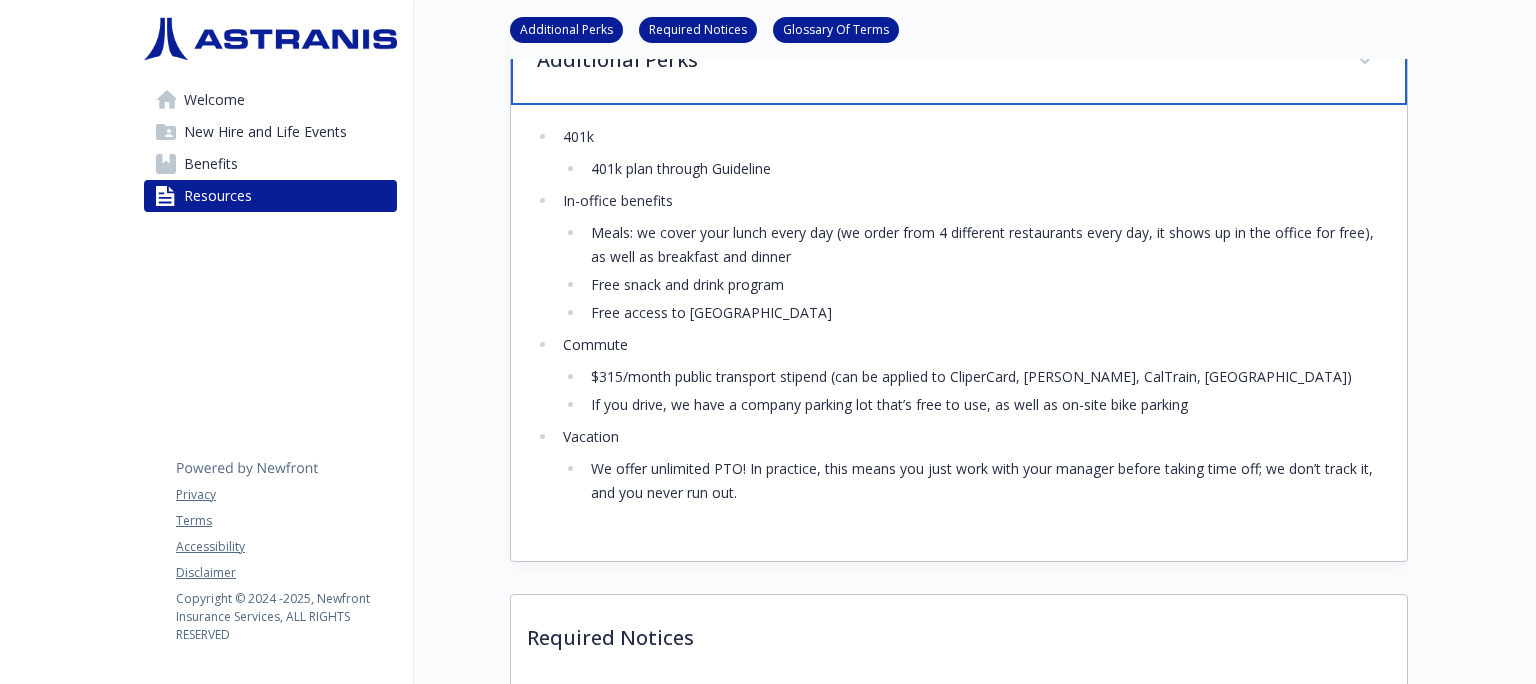 scroll, scrollTop: 56, scrollLeft: 0, axis: vertical 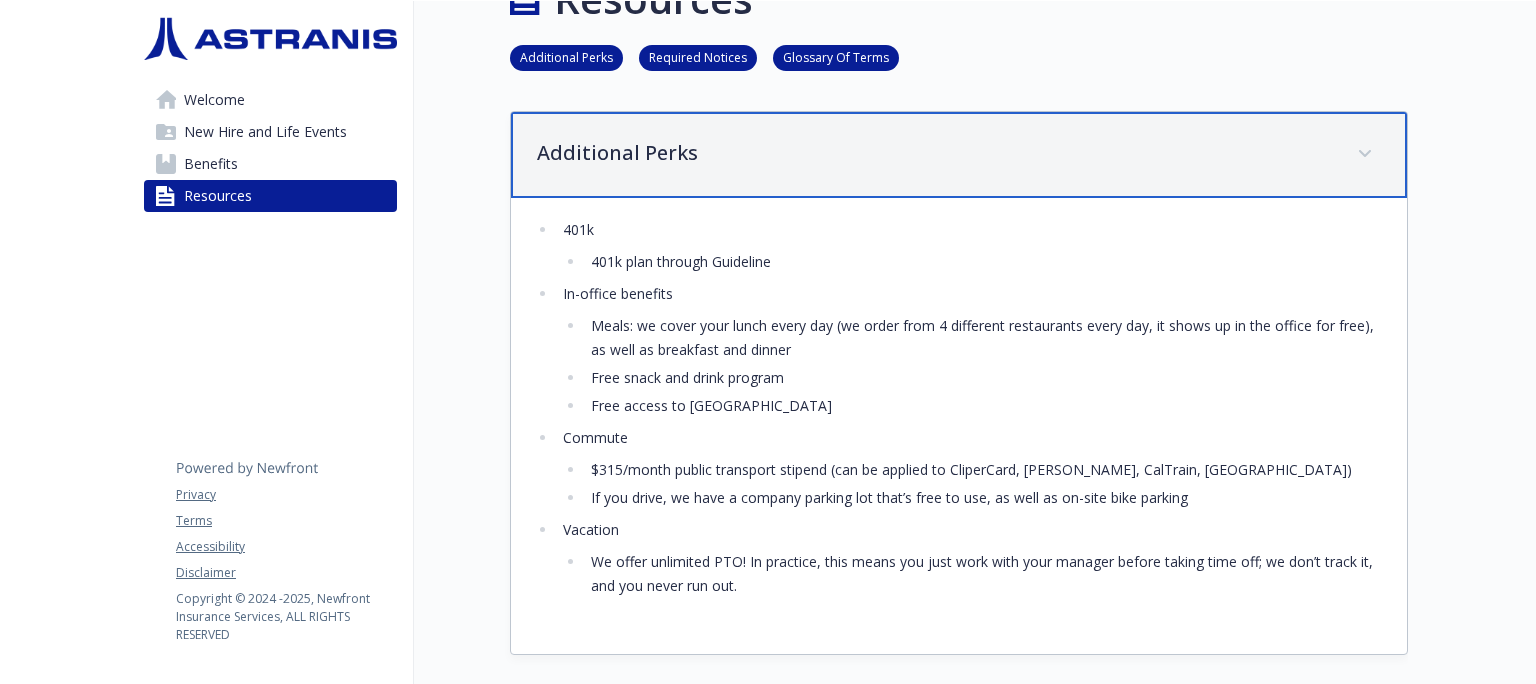 click on "Additional Perks" at bounding box center [935, 153] 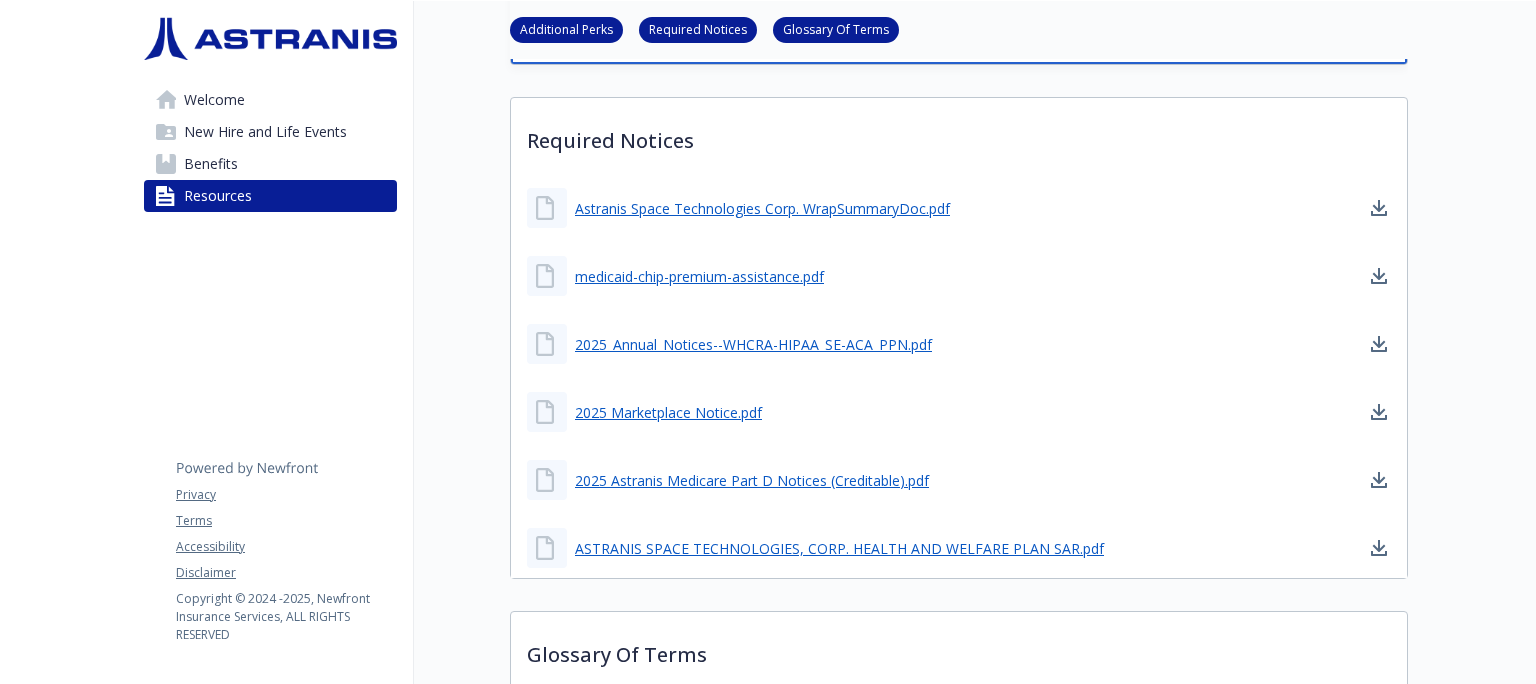 scroll, scrollTop: 171, scrollLeft: 0, axis: vertical 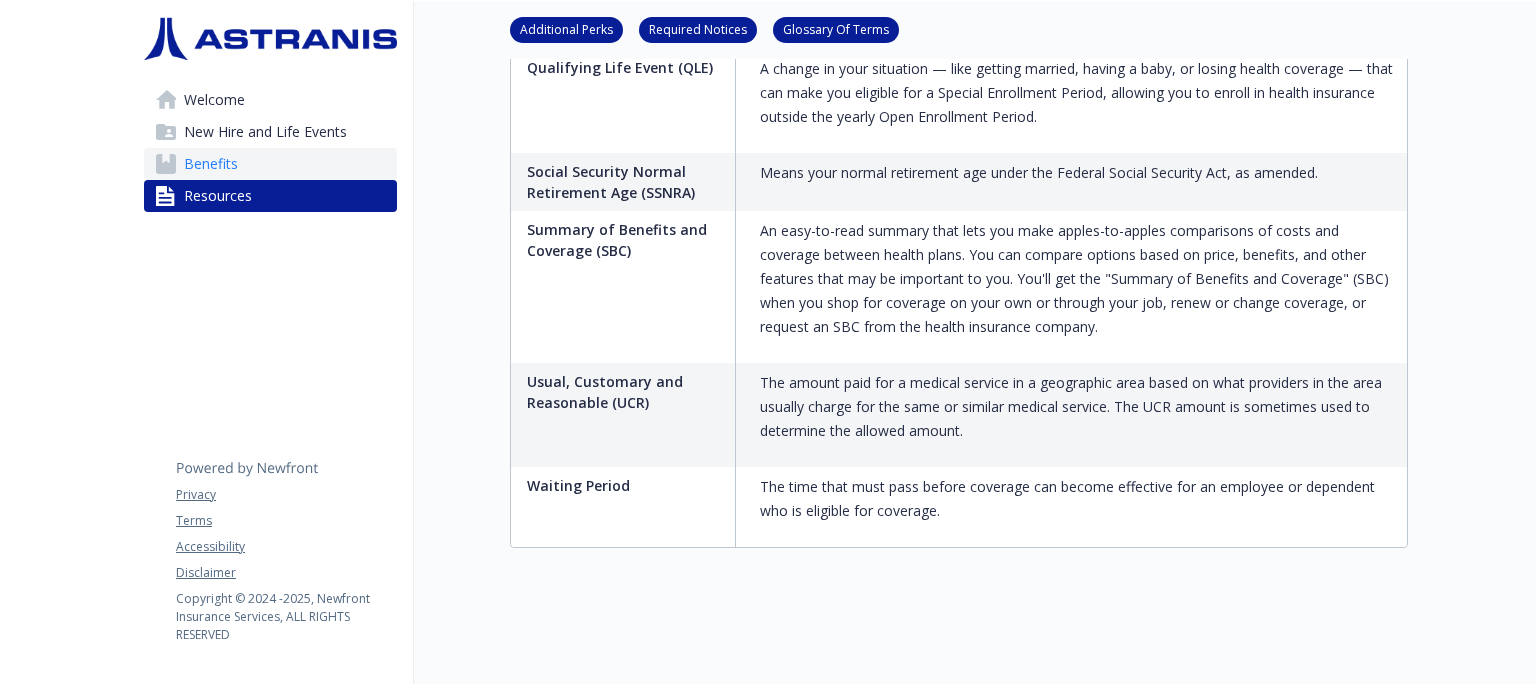 click on "Benefits" at bounding box center (211, 164) 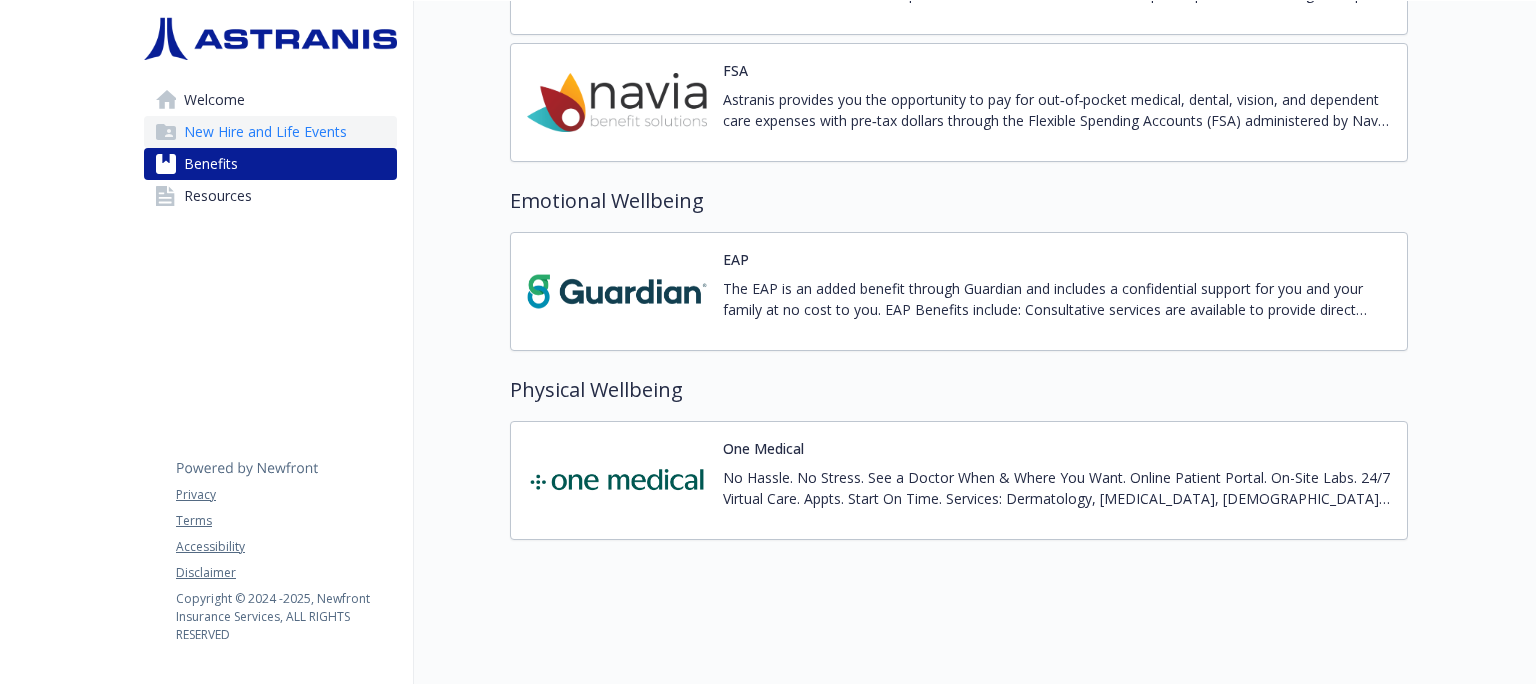 click on "New Hire and Life Events" at bounding box center [265, 132] 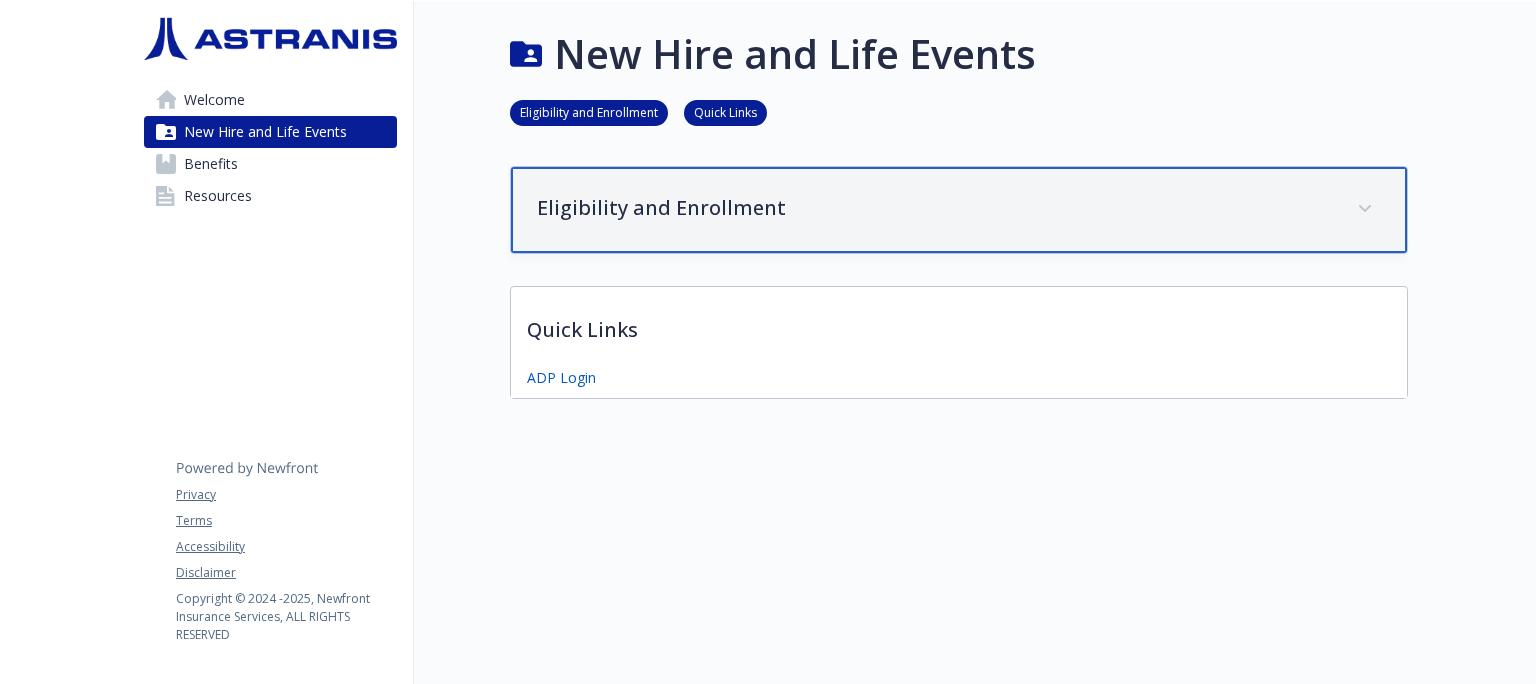 click on "Eligibility and Enrollment" at bounding box center [959, 210] 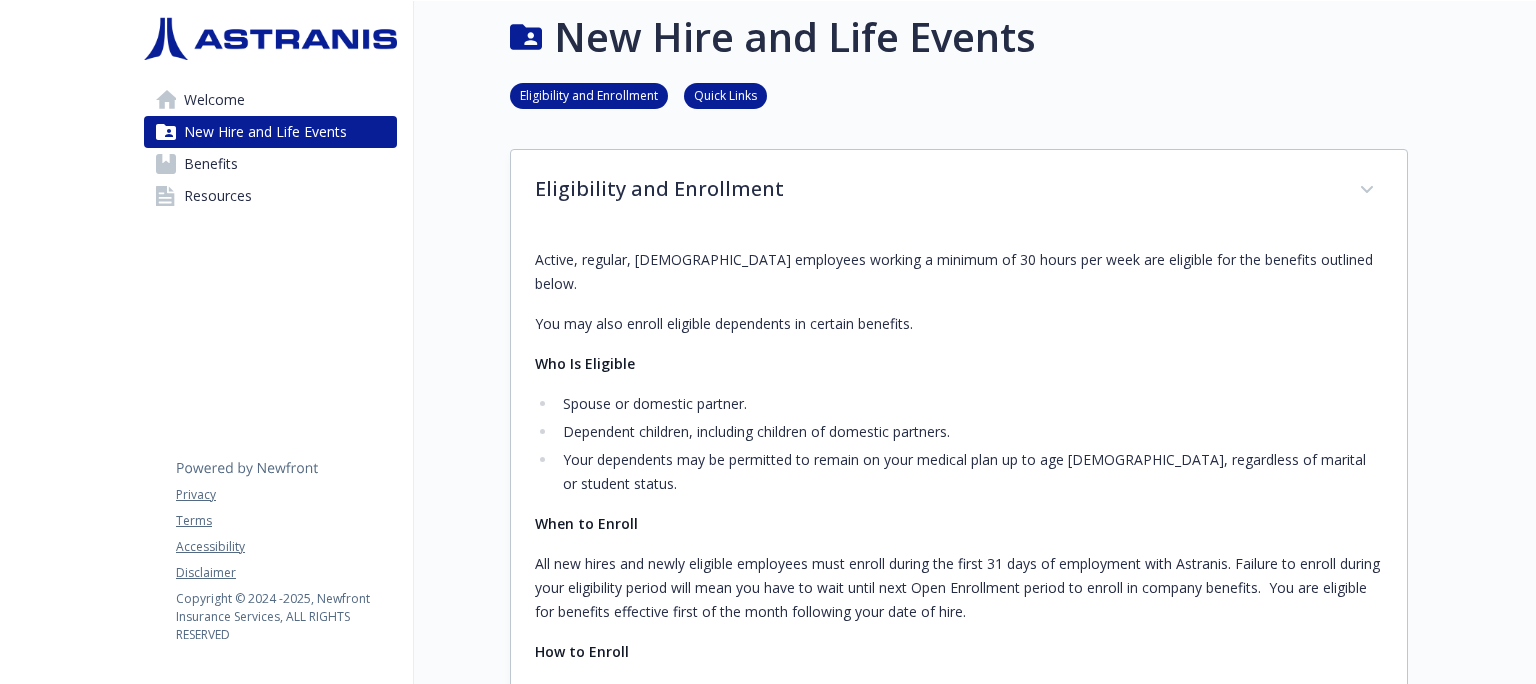 click on "Quick Links" at bounding box center [725, 94] 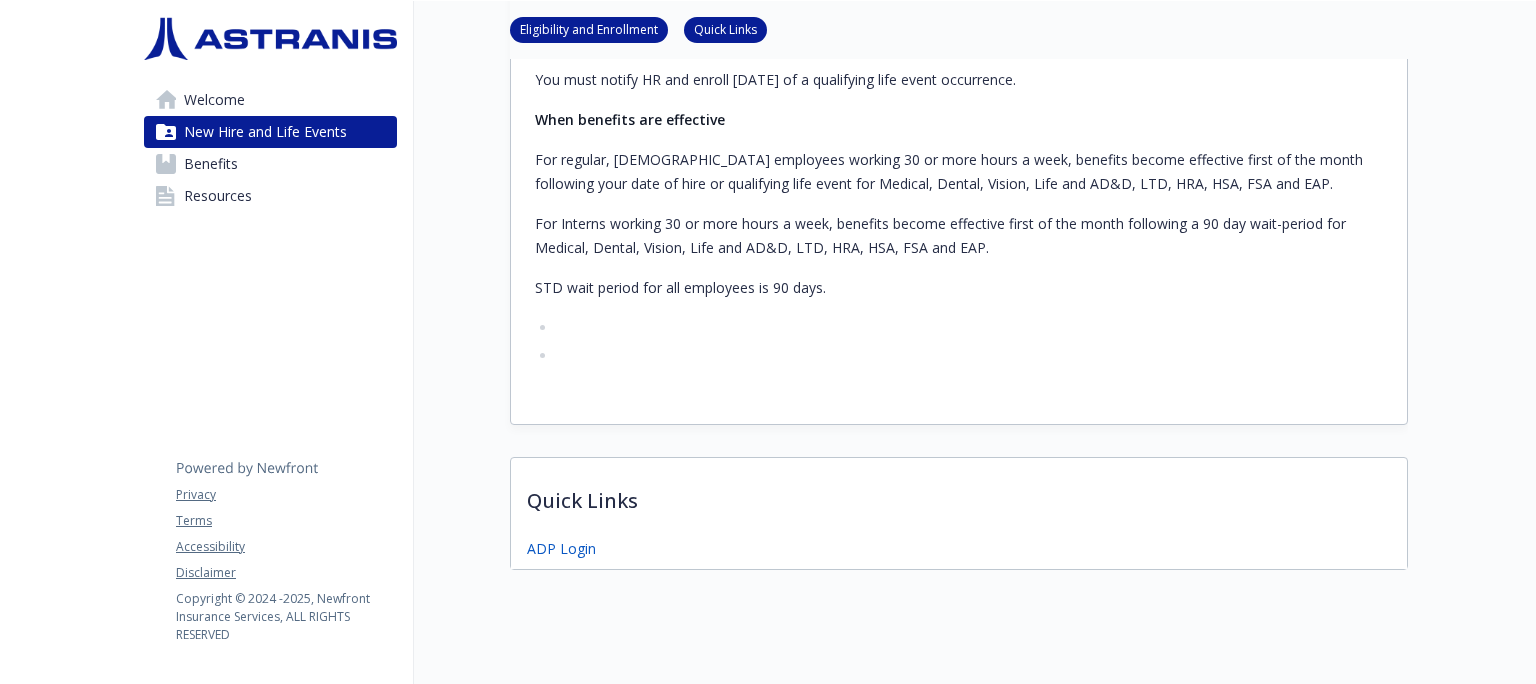 scroll, scrollTop: 902, scrollLeft: 17, axis: both 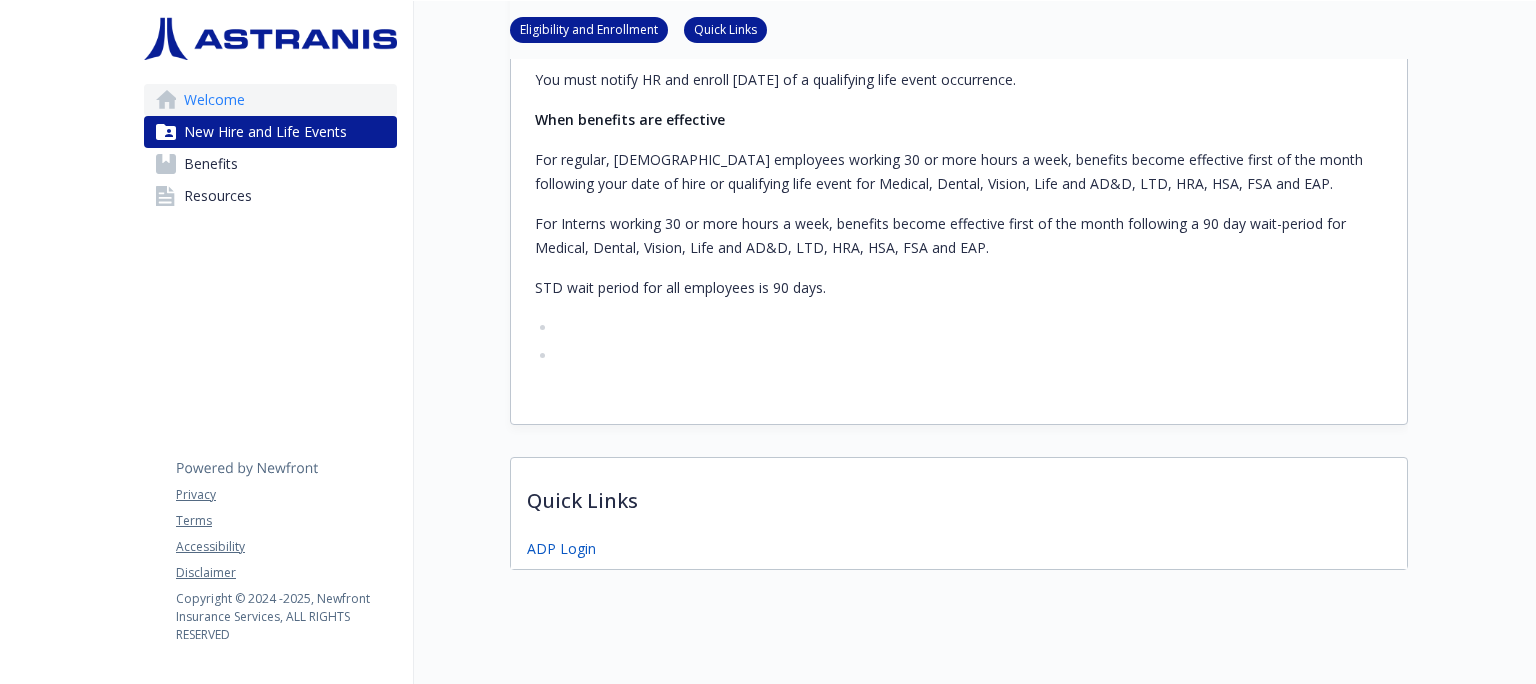 click on "Welcome" at bounding box center (270, 100) 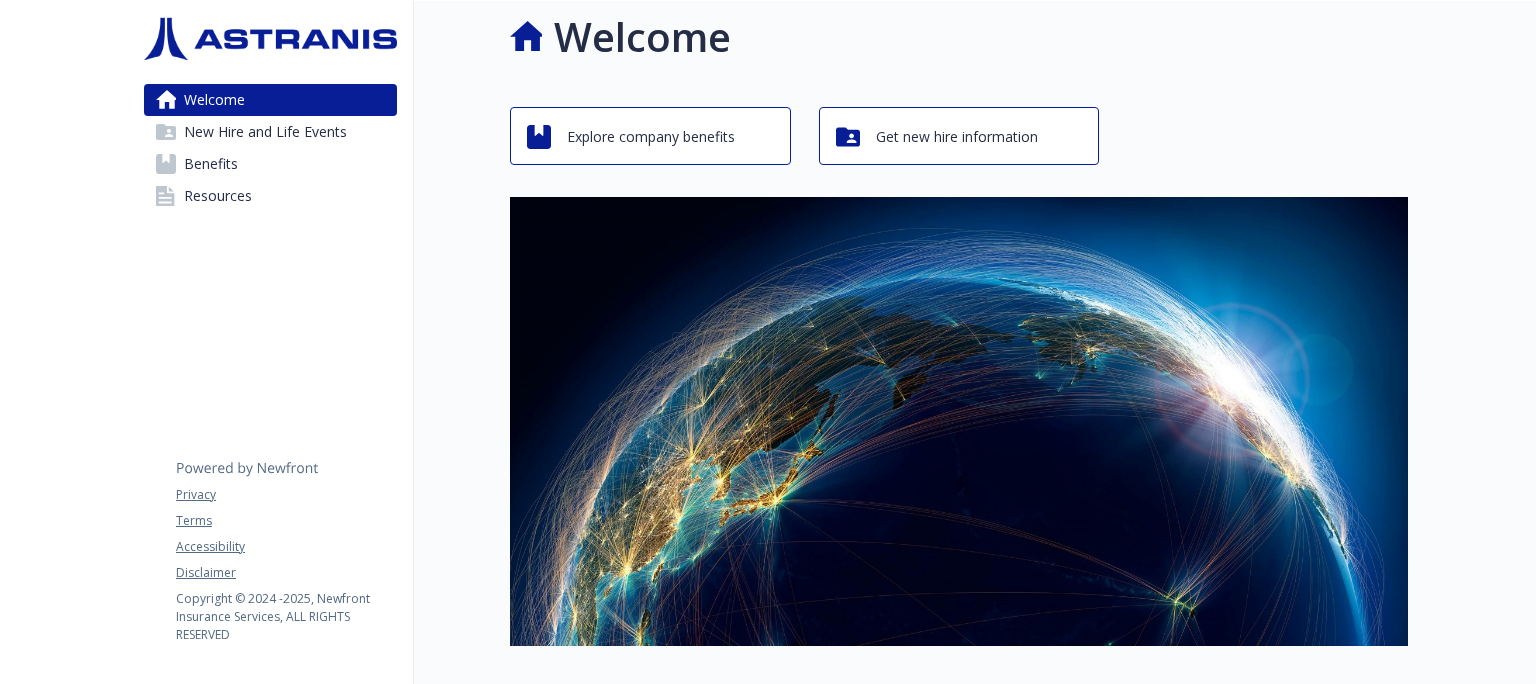 scroll, scrollTop: 325, scrollLeft: 17, axis: both 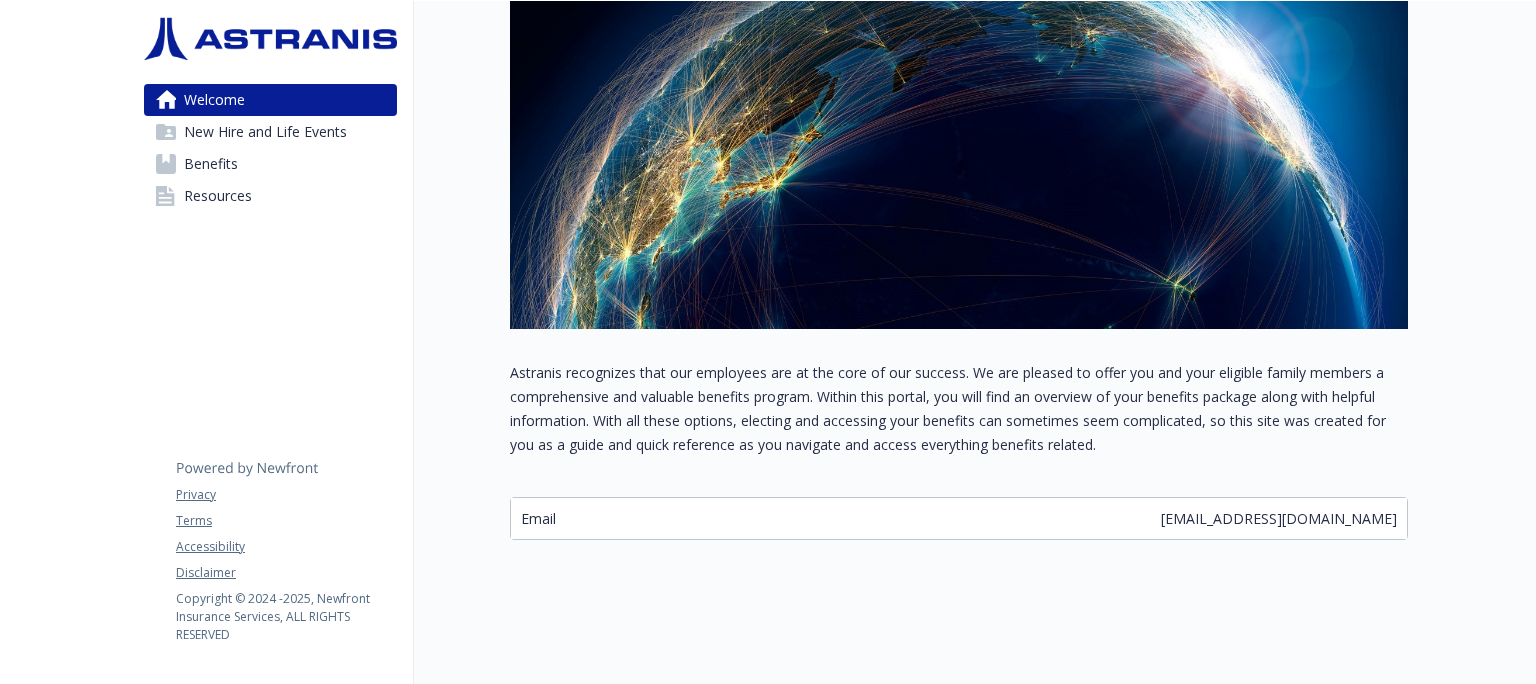 click on "Email hr@astranis.com" at bounding box center (959, 518) 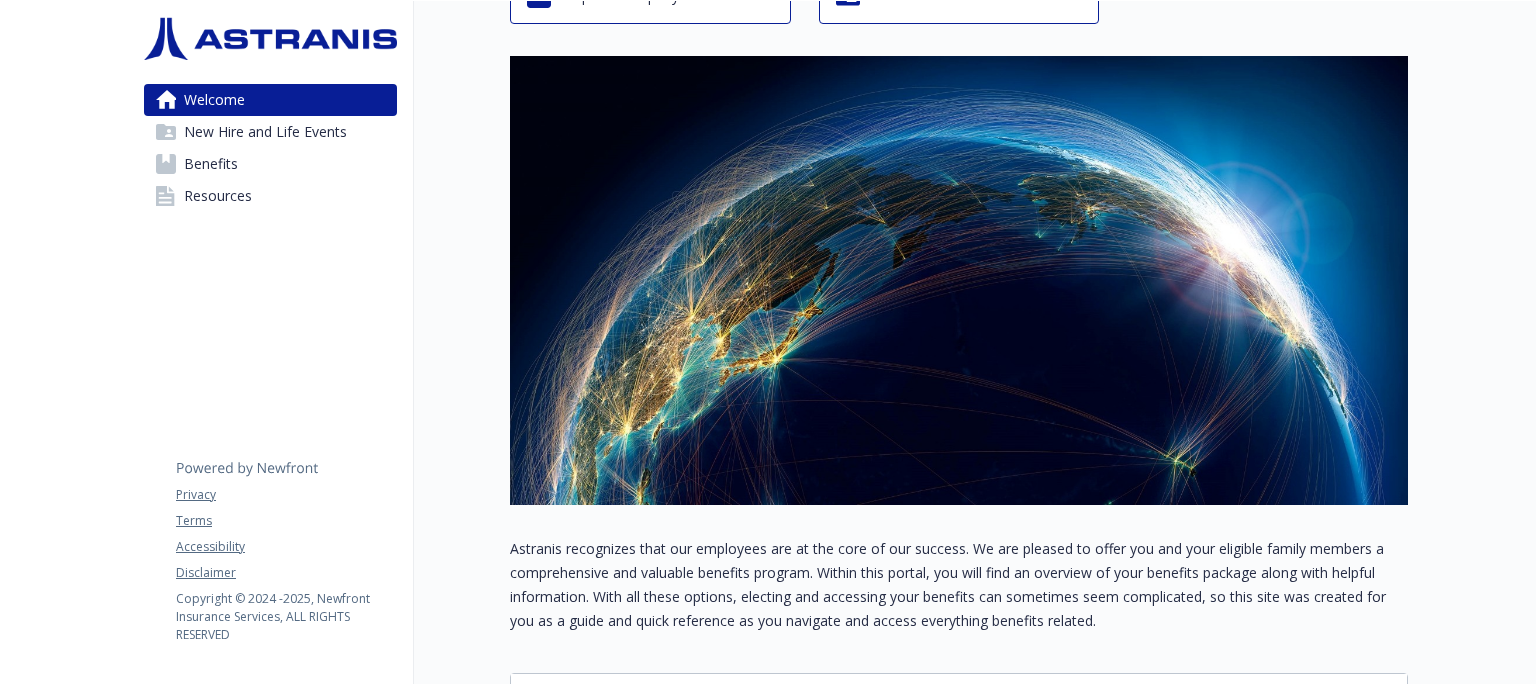 scroll, scrollTop: 0, scrollLeft: 0, axis: both 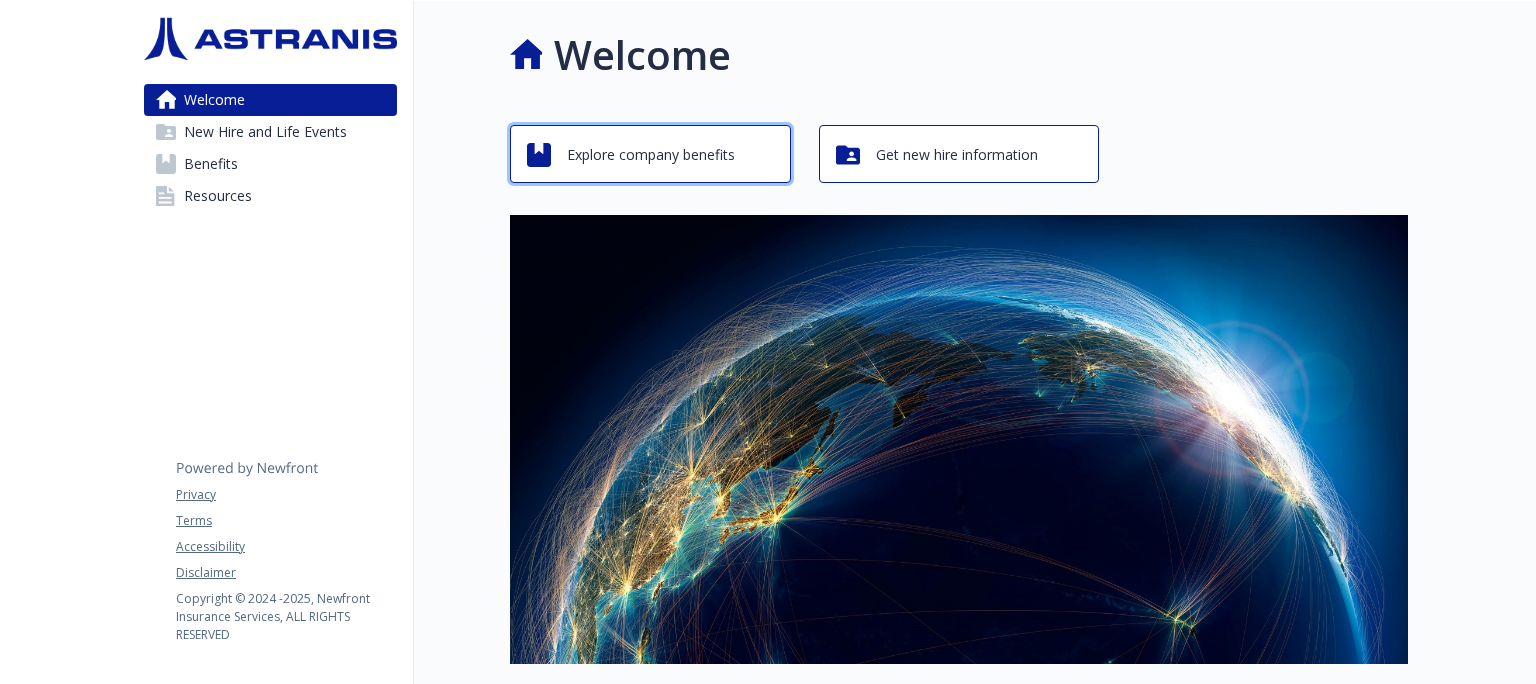 click on "Explore company benefits" at bounding box center [651, 155] 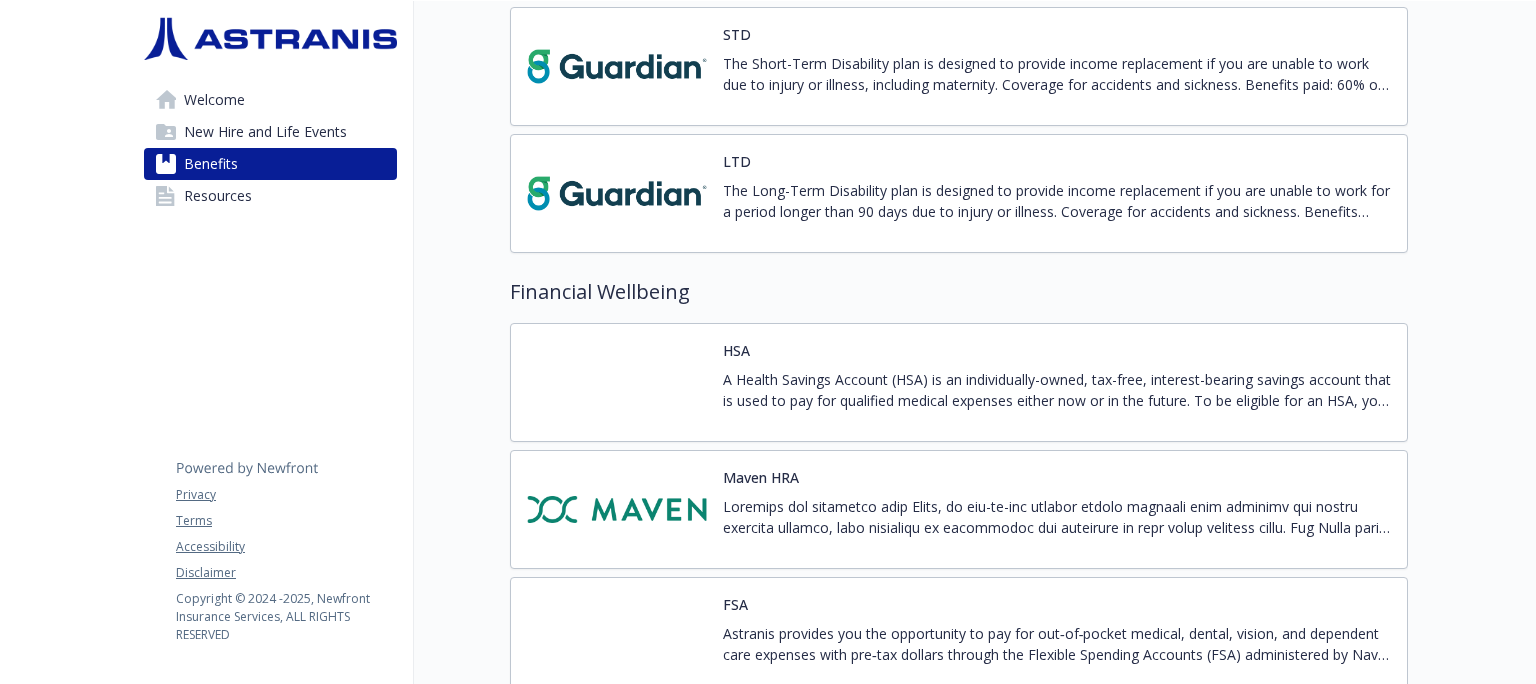 scroll, scrollTop: 1843, scrollLeft: 0, axis: vertical 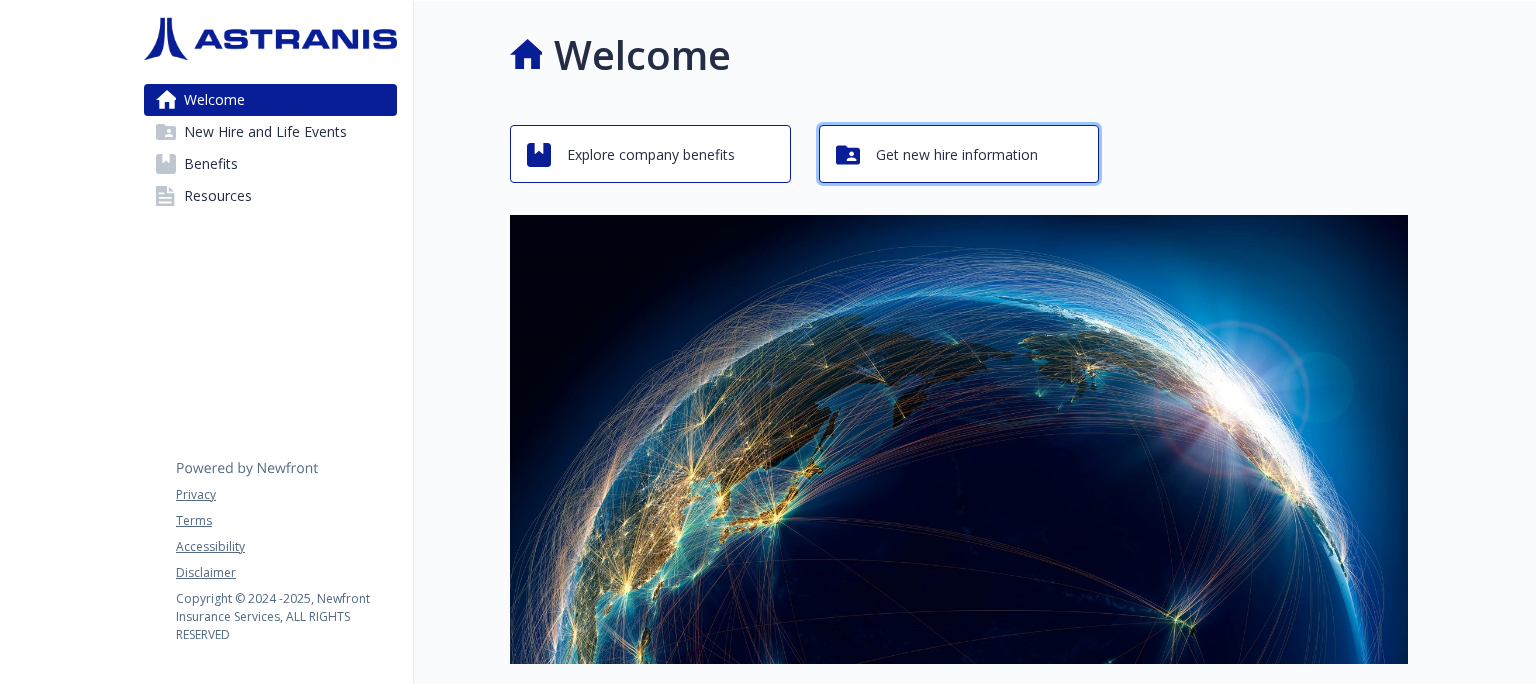 click on "Get new hire information" at bounding box center (957, 155) 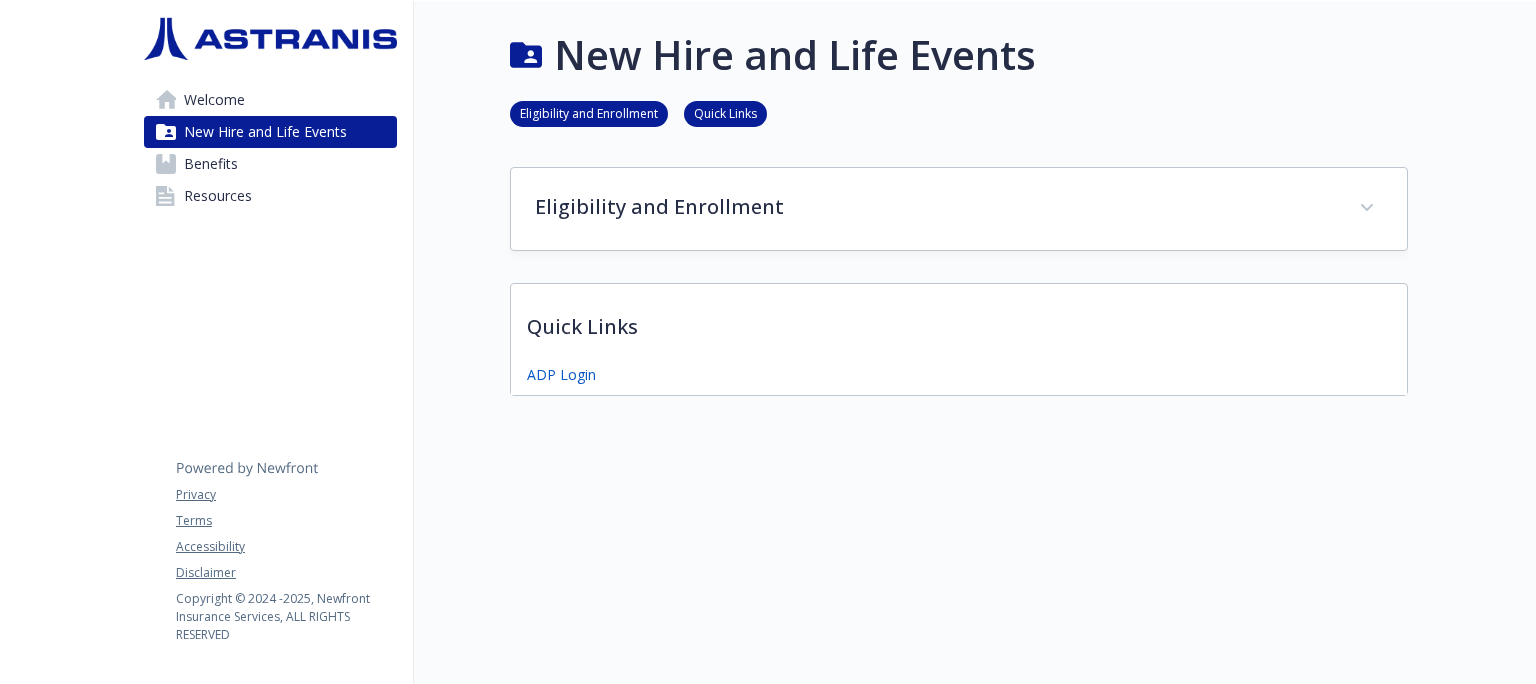 click on "Quick Links" at bounding box center [959, 321] 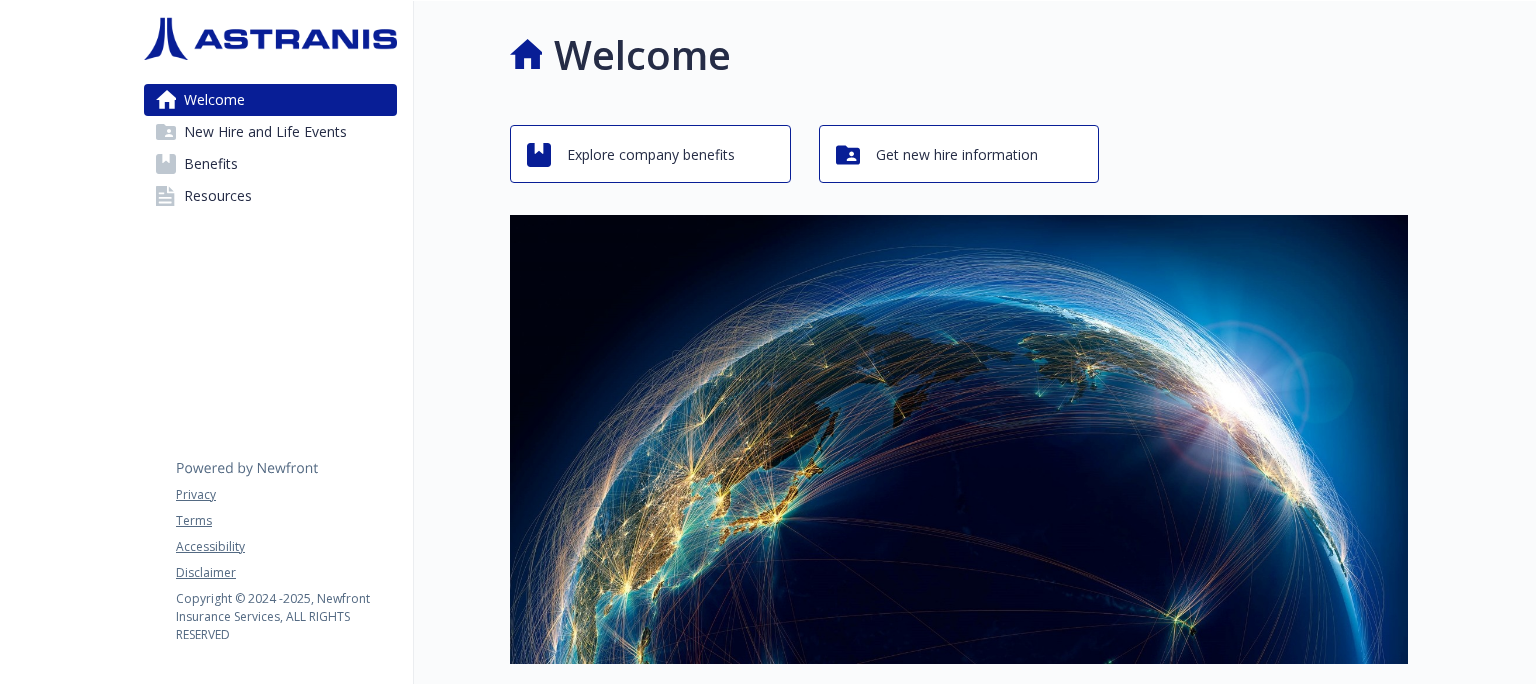 scroll, scrollTop: 0, scrollLeft: 0, axis: both 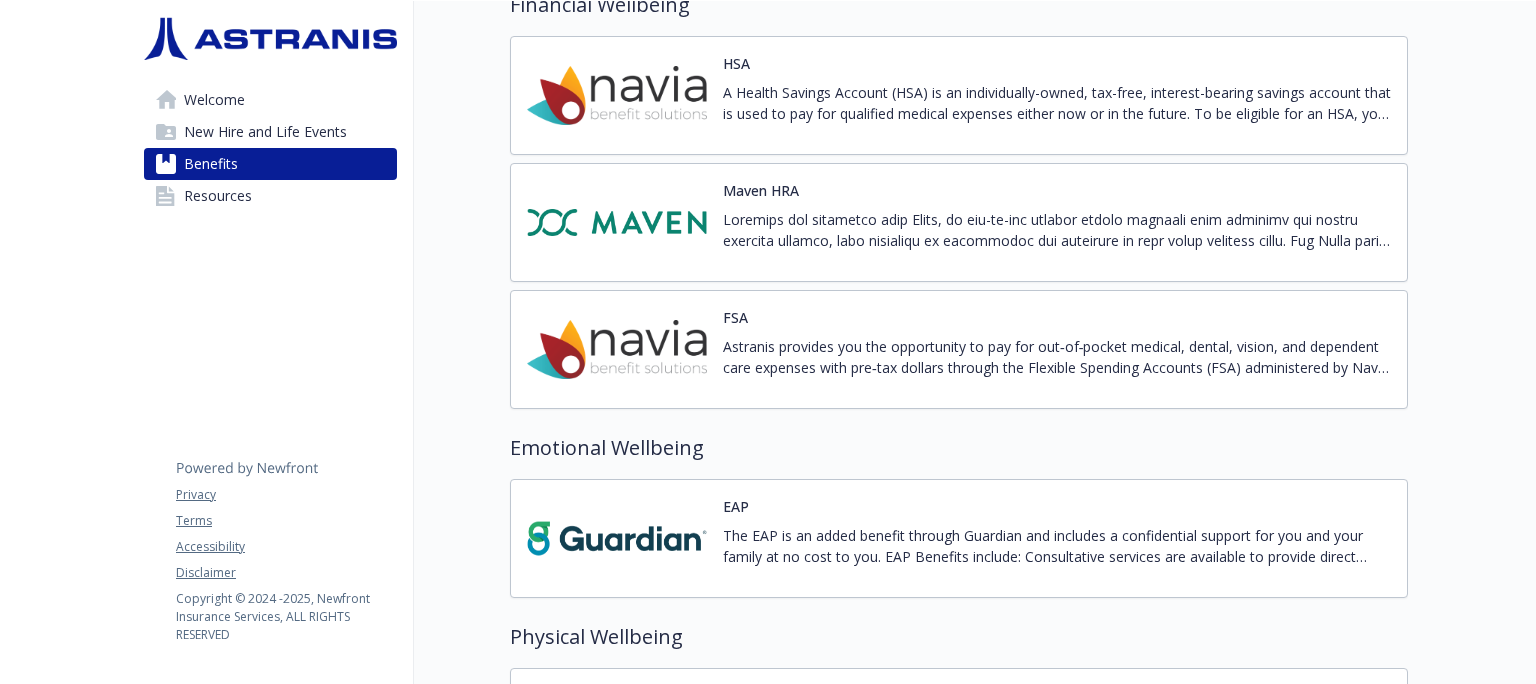 click on "FSA Astranis provides you the opportunity to pay for out‐of‐pocket medical, dental, vision, and dependent care expenses with pre‐tax dollars through the Flexible Spending Accounts (FSA) administered by Navia Benefits. You must enroll or re‐enroll in the FSA plan each year to participate. The plan year runs on the calendar year [DATE] to [DATE].
More information can be found at your benefits website by clicking on the link for Flexible Spending Accounts.
Please note: Qualified Medical Expenses have conformed to the definition used for the itemized tax deduction. This means a prescription for over‐the‐counter drugs may be required if you are making a claim for reimbursement.
Group # AZS
[DOMAIN_NAME]" at bounding box center [1057, 349] 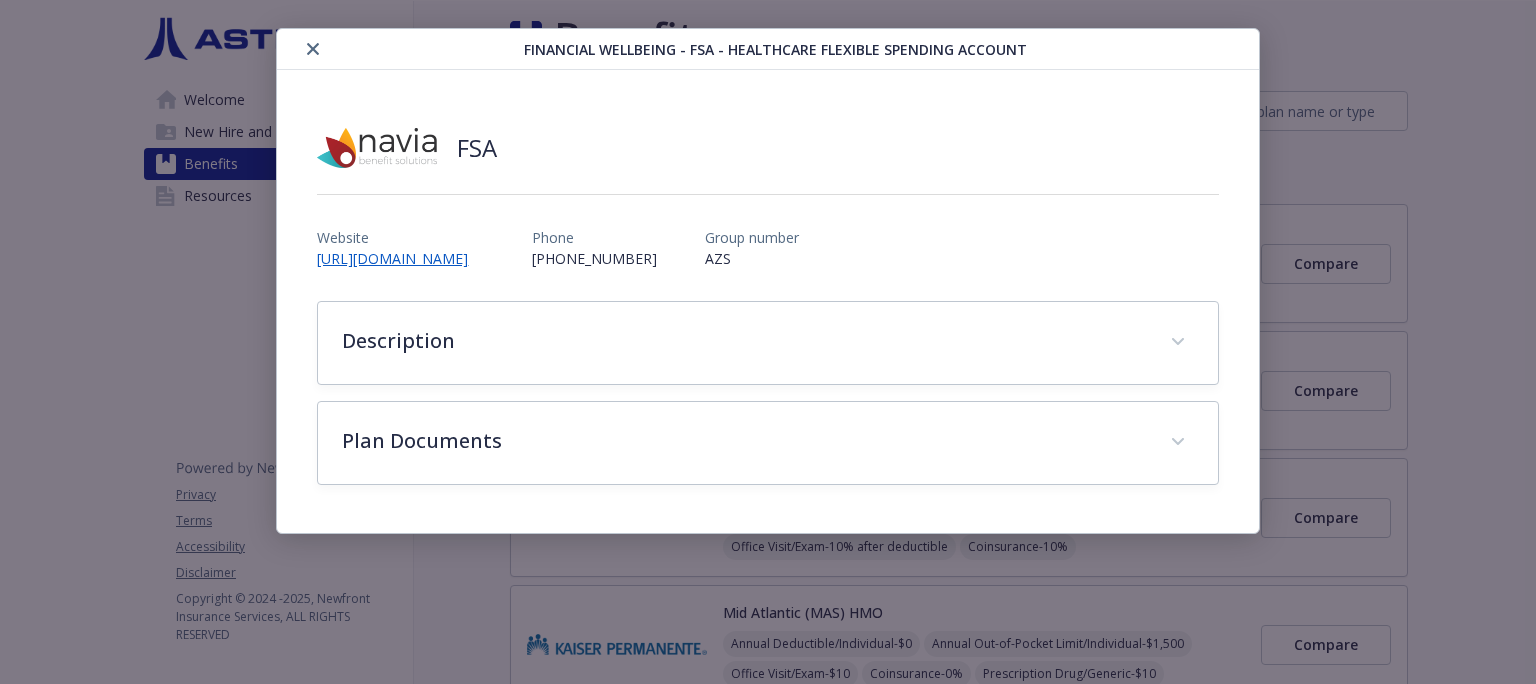 scroll, scrollTop: 64, scrollLeft: 0, axis: vertical 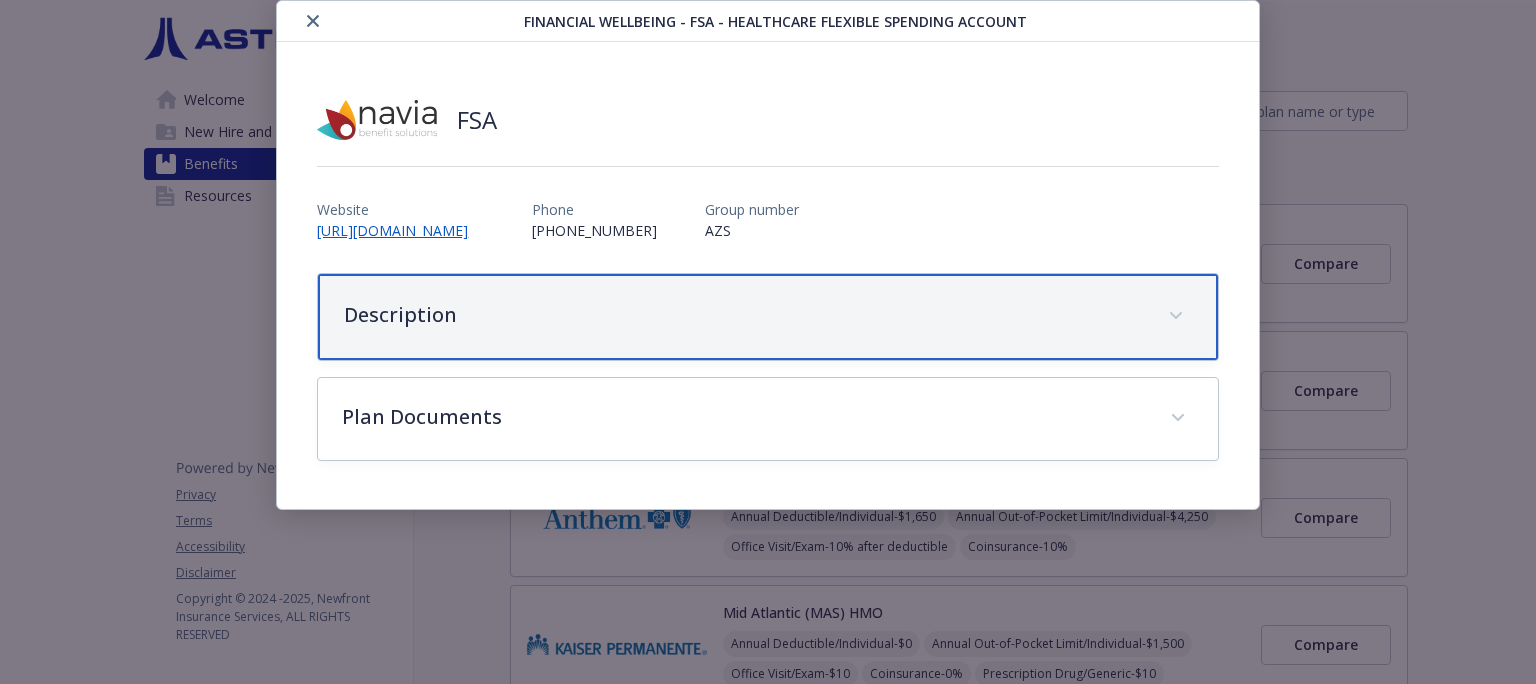 click on "Description" at bounding box center [767, 317] 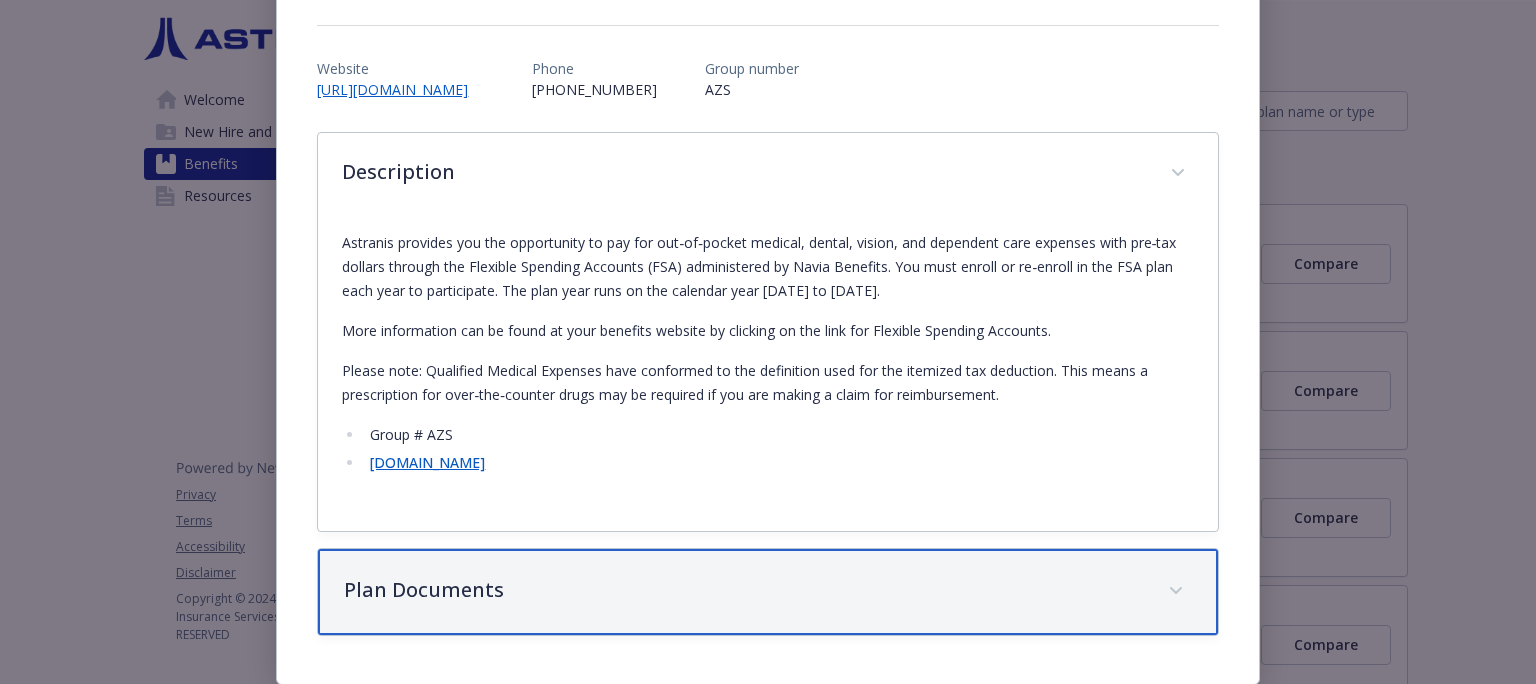 click on "Plan Documents" at bounding box center [767, 592] 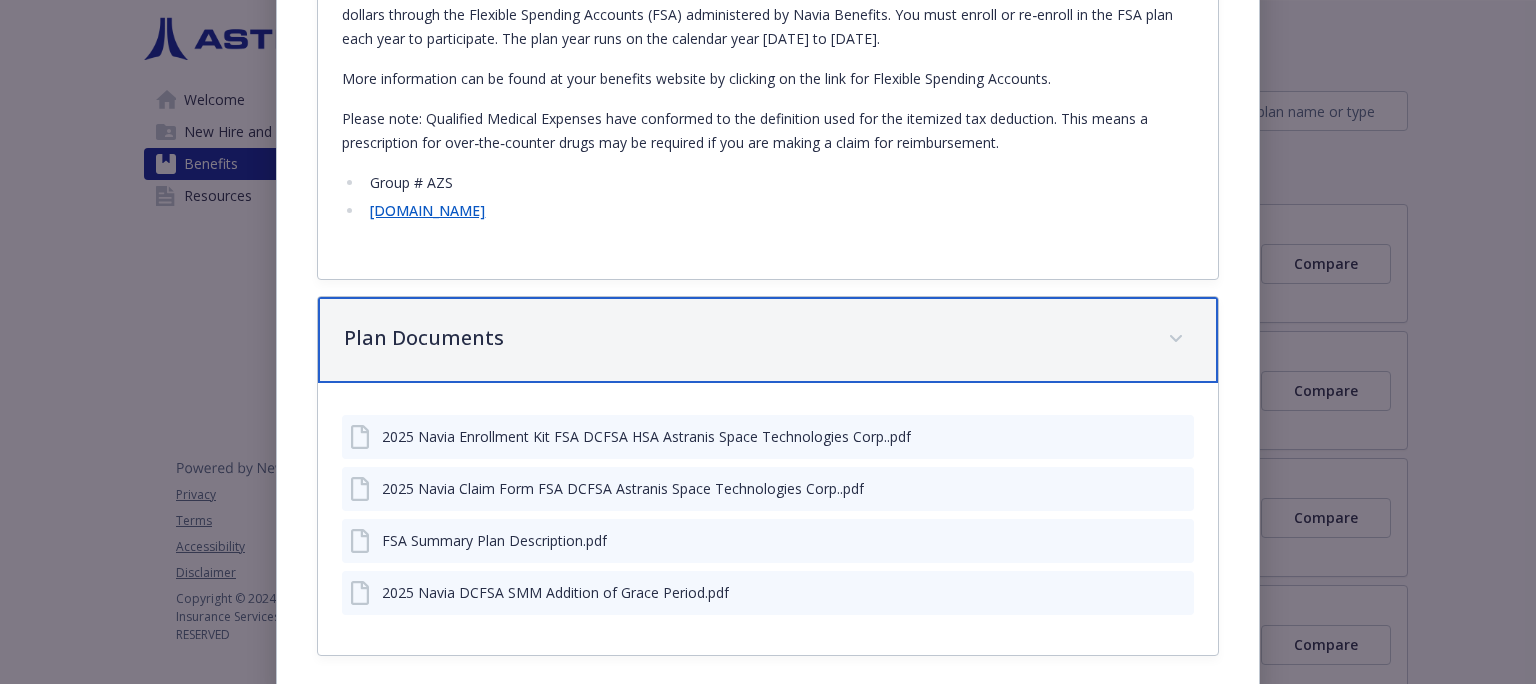 scroll, scrollTop: 477, scrollLeft: 0, axis: vertical 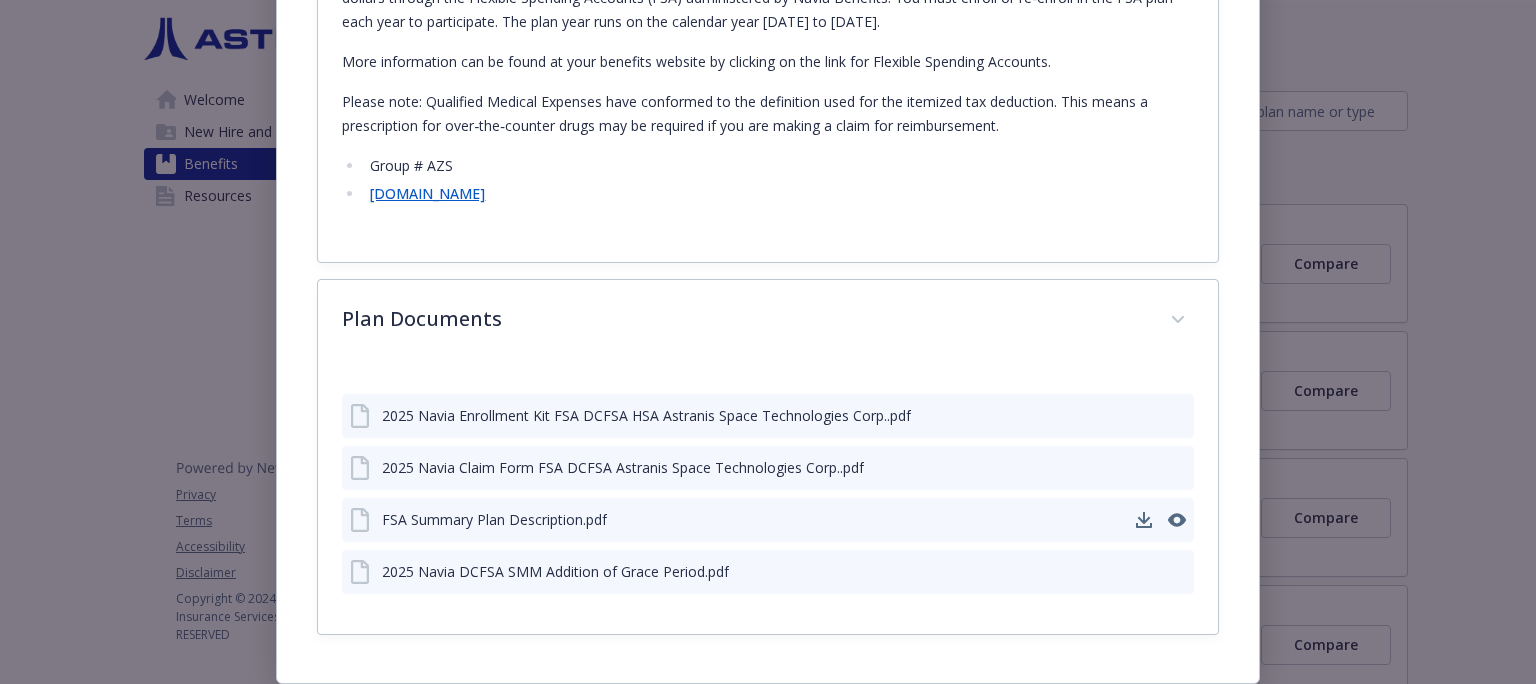 click 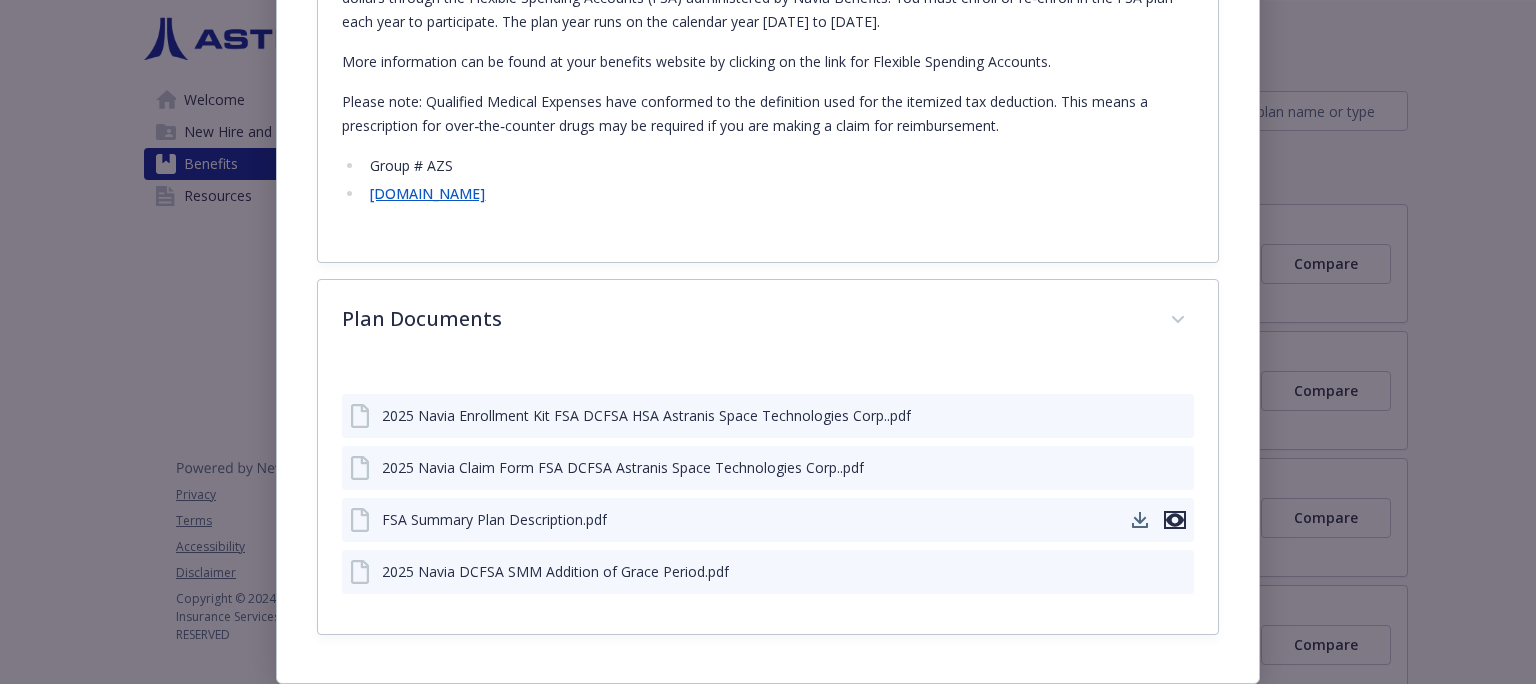 click 